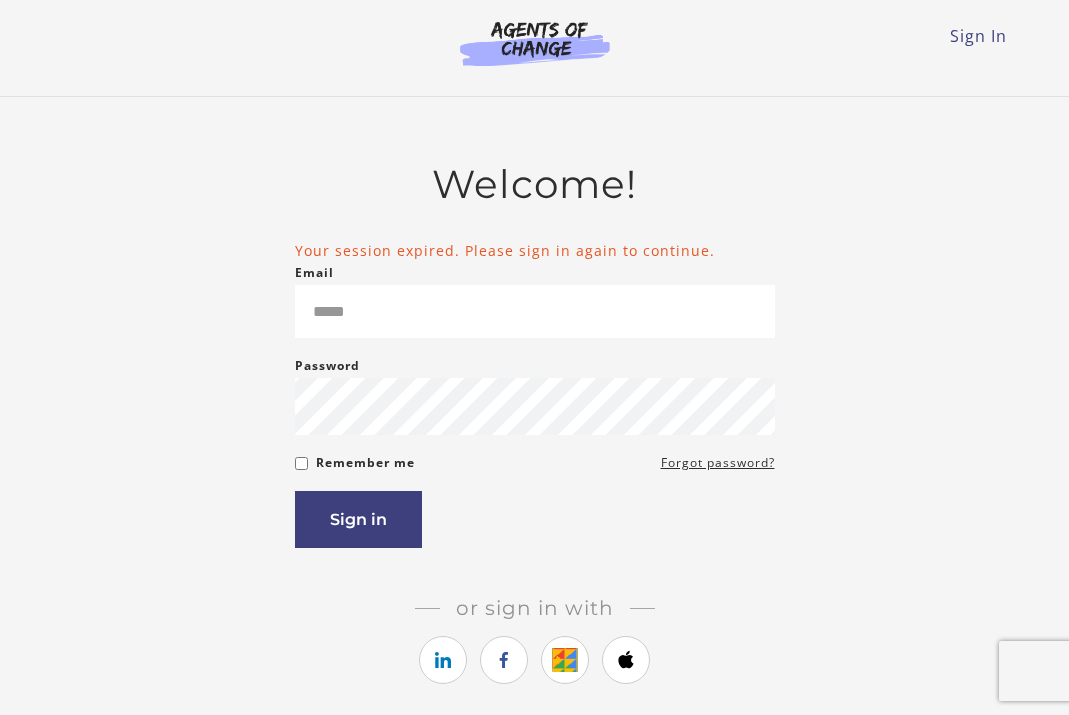 scroll, scrollTop: 0, scrollLeft: 0, axis: both 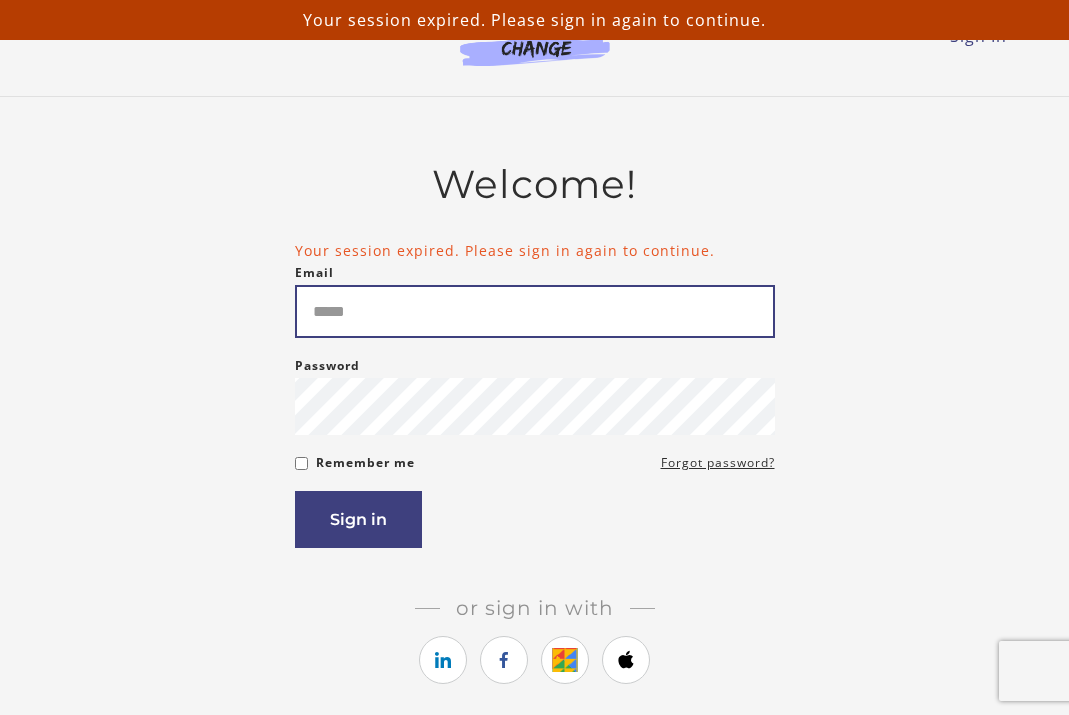 click on "Email" at bounding box center (535, 311) 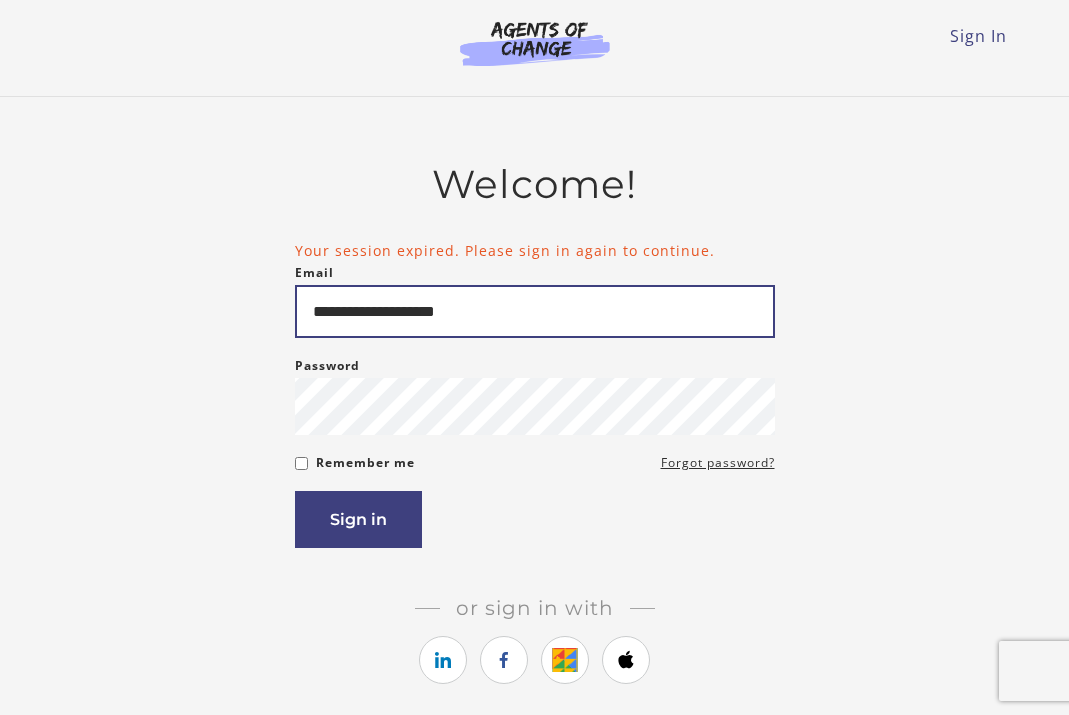 type on "**********" 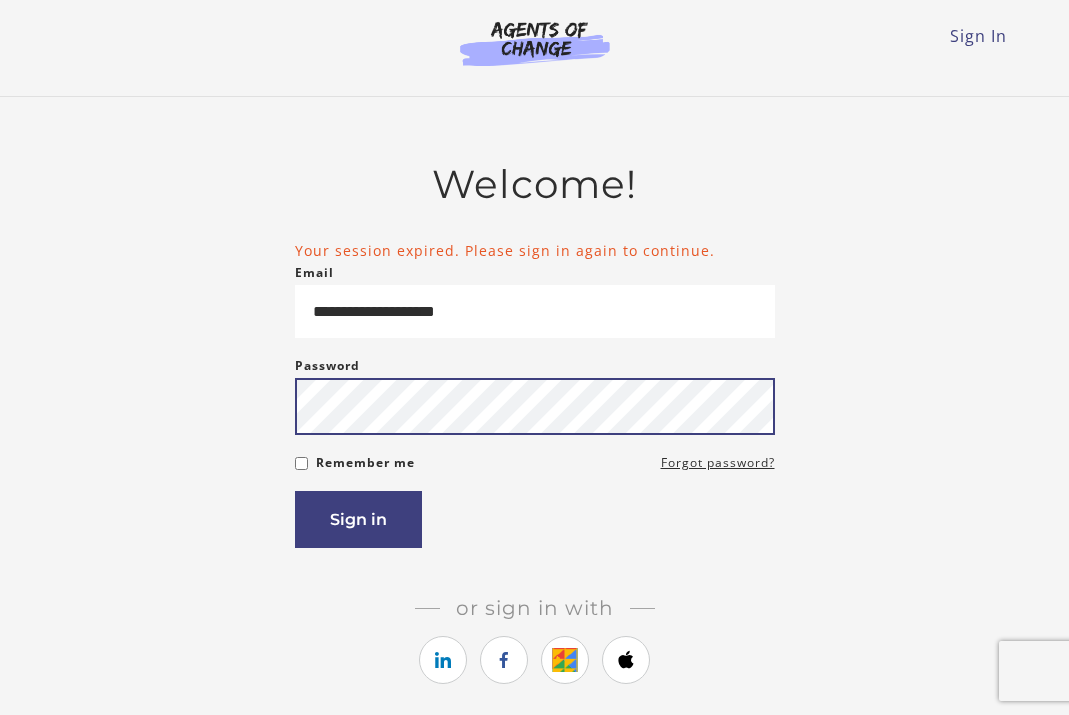 click on "Sign in" at bounding box center (358, 519) 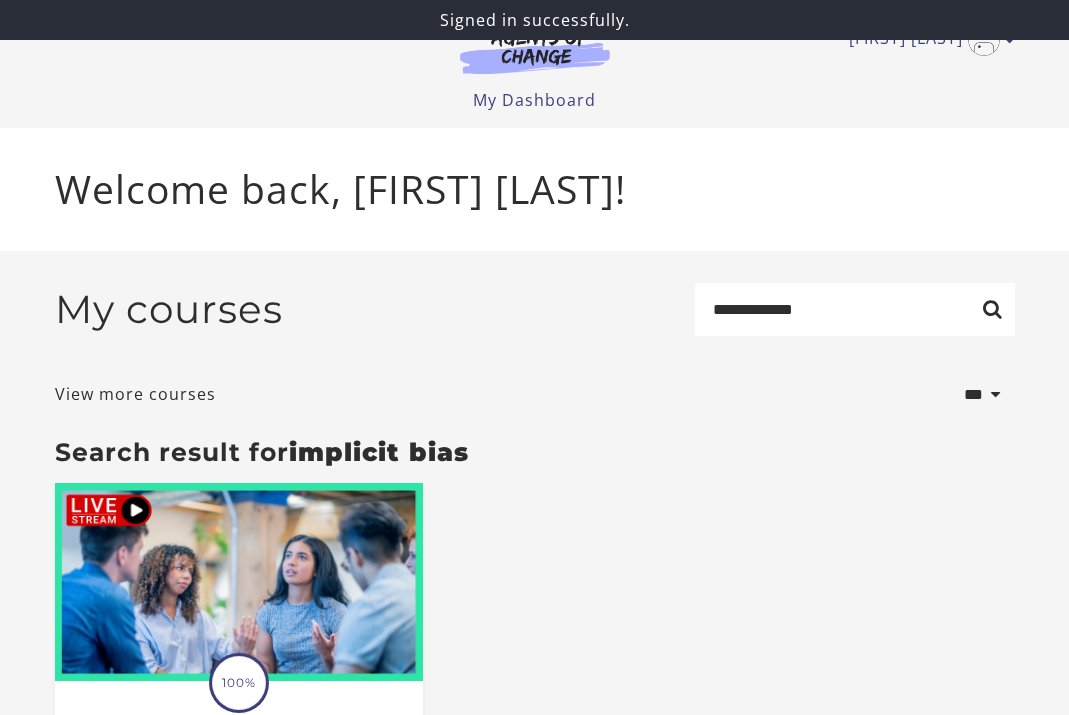 scroll, scrollTop: 0, scrollLeft: 0, axis: both 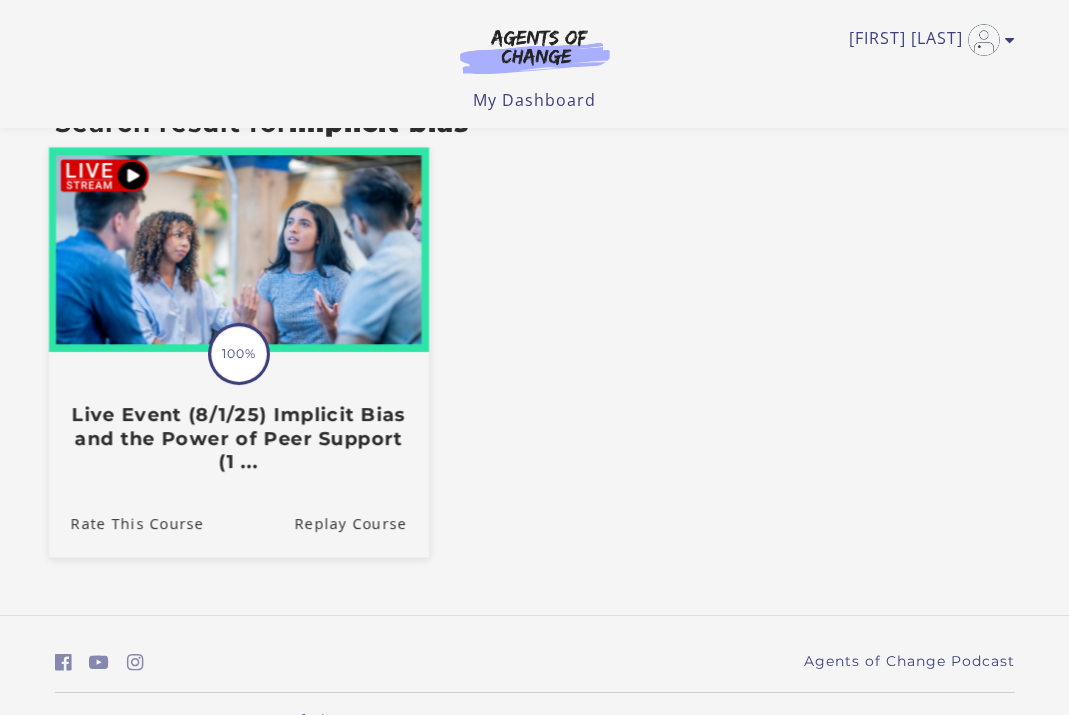 click on "Live Event (8/1/25) Implicit Bias and the Power of Peer Support (1 ..." at bounding box center [238, 439] 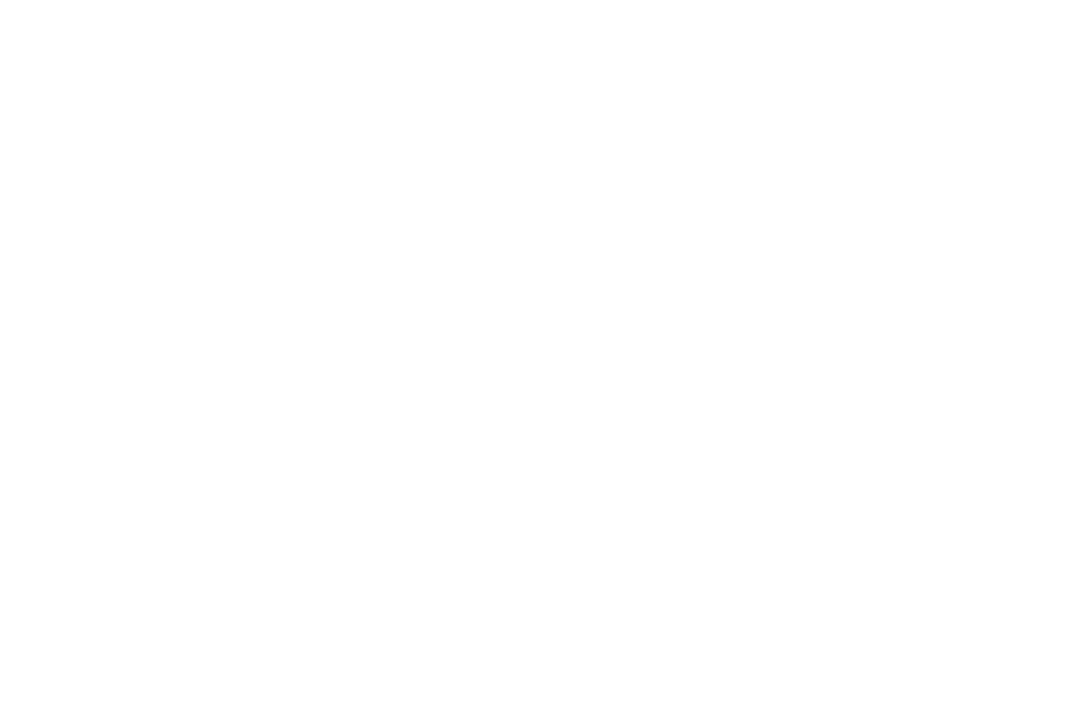 scroll, scrollTop: 0, scrollLeft: 0, axis: both 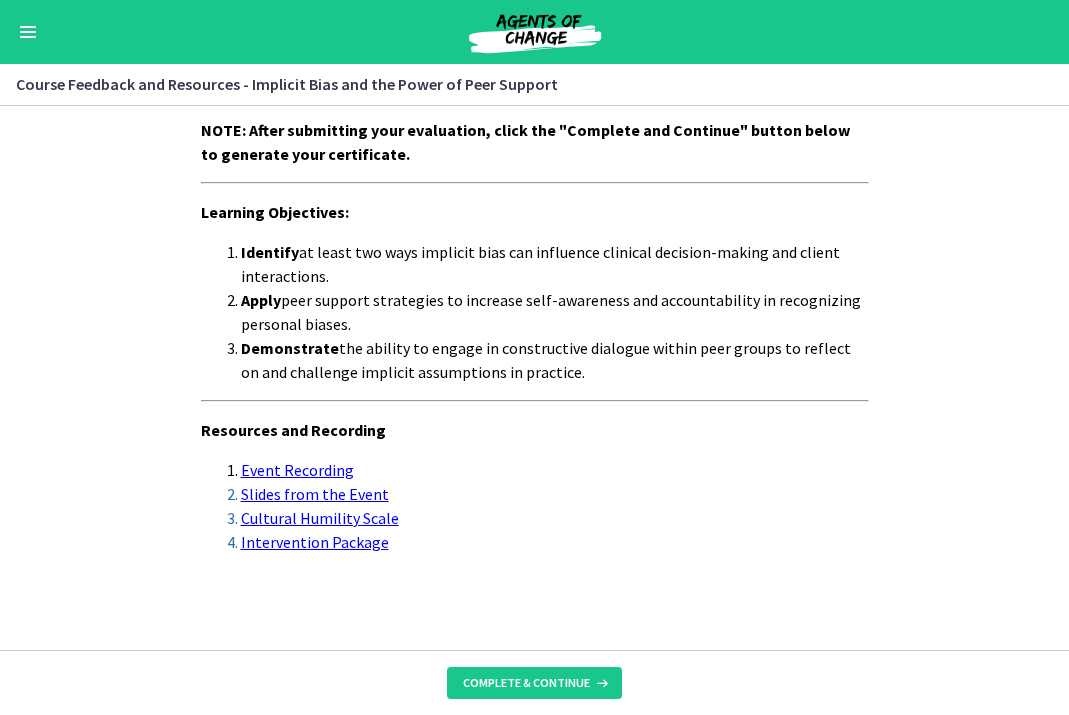 click on "Complete & continue" at bounding box center (534, 682) 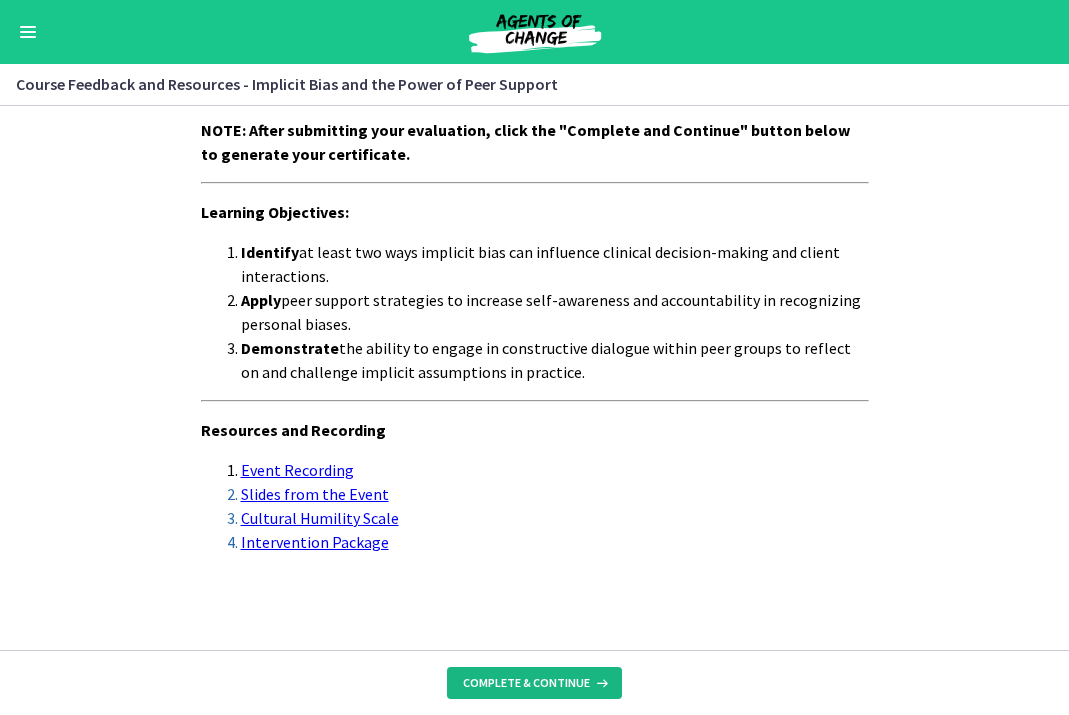 click on "Complete & continue" at bounding box center (526, 683) 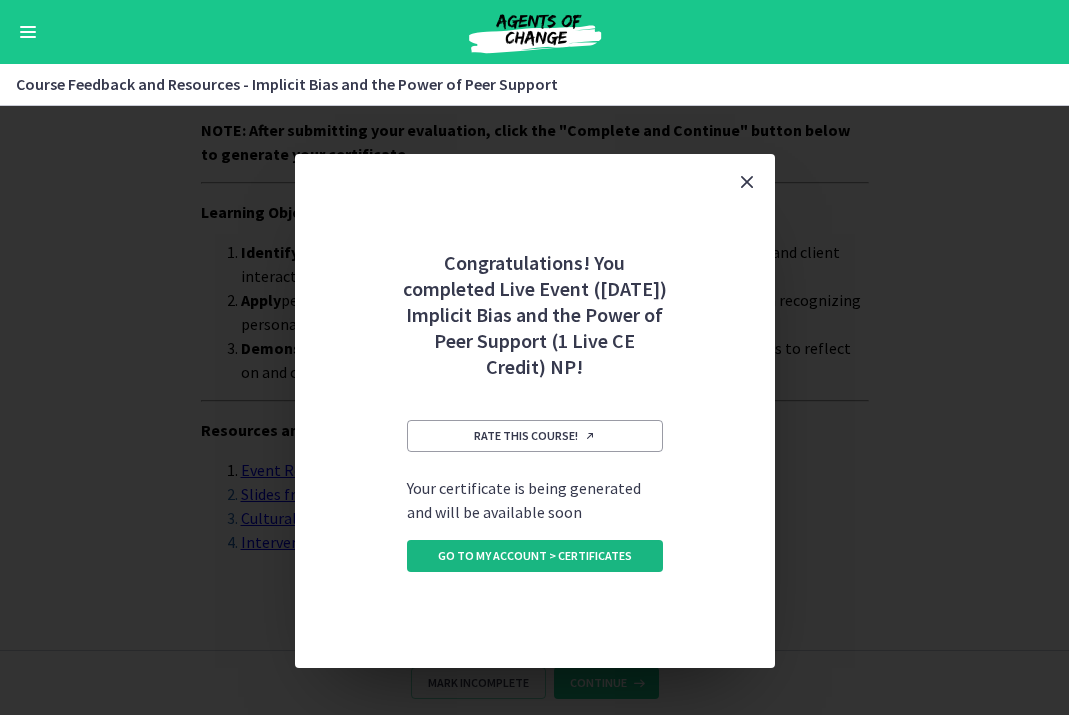 click on "Go to My Account > Certificates" at bounding box center (535, 556) 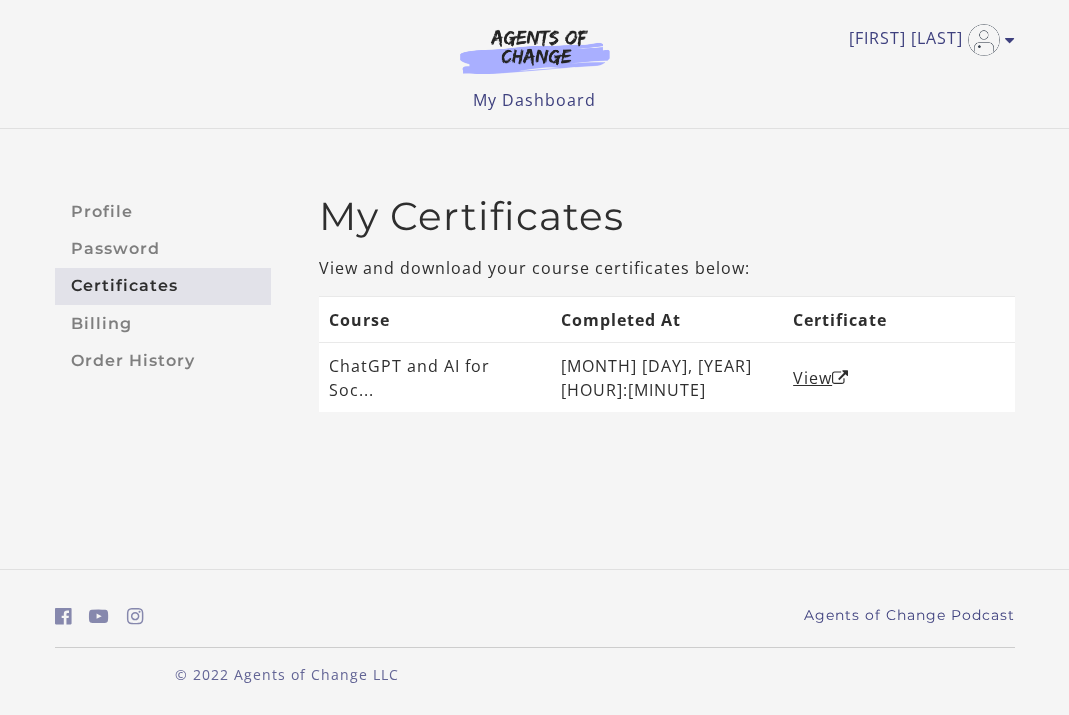 scroll, scrollTop: 0, scrollLeft: 0, axis: both 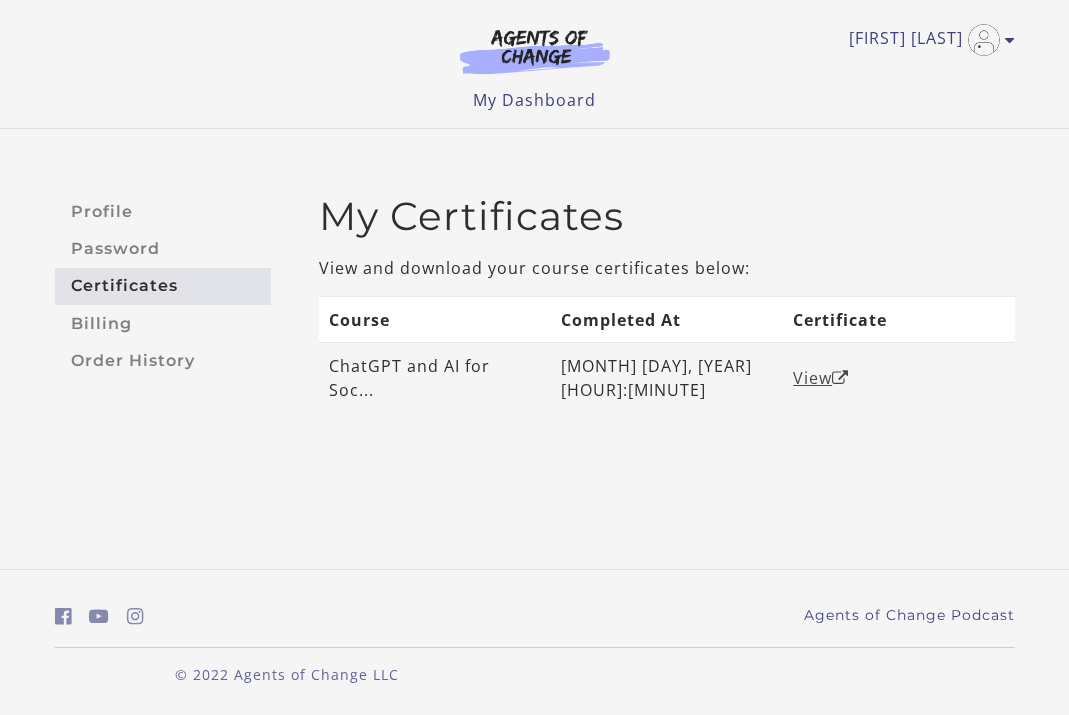 click on "View" at bounding box center [821, 378] 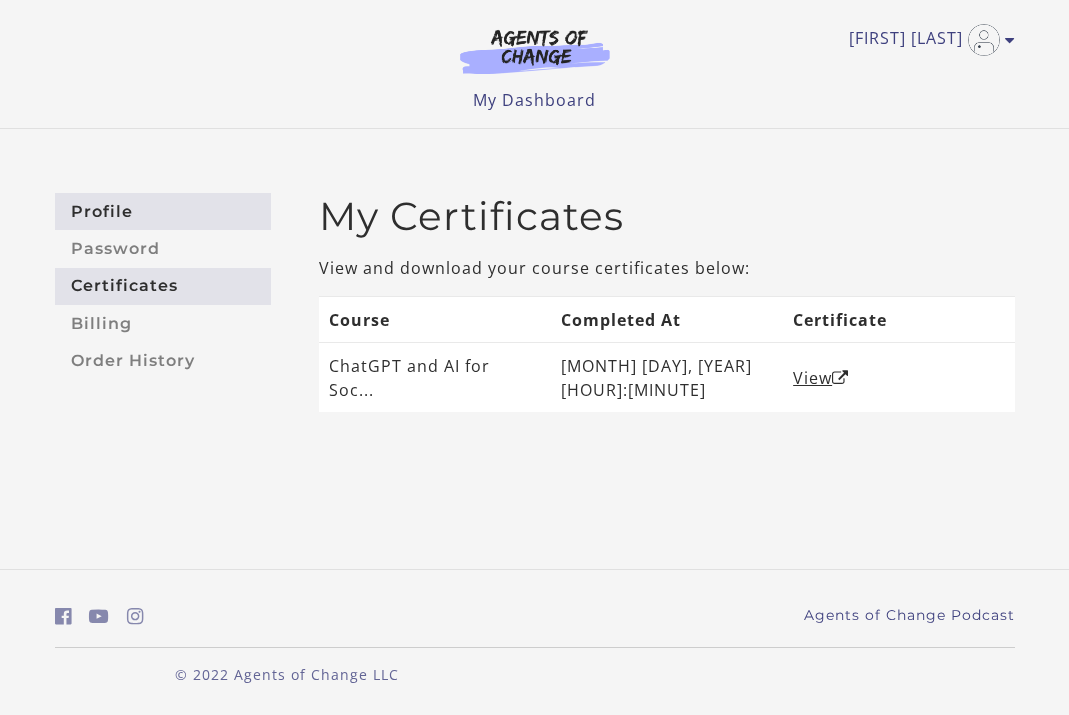 click on "Profile" at bounding box center [163, 211] 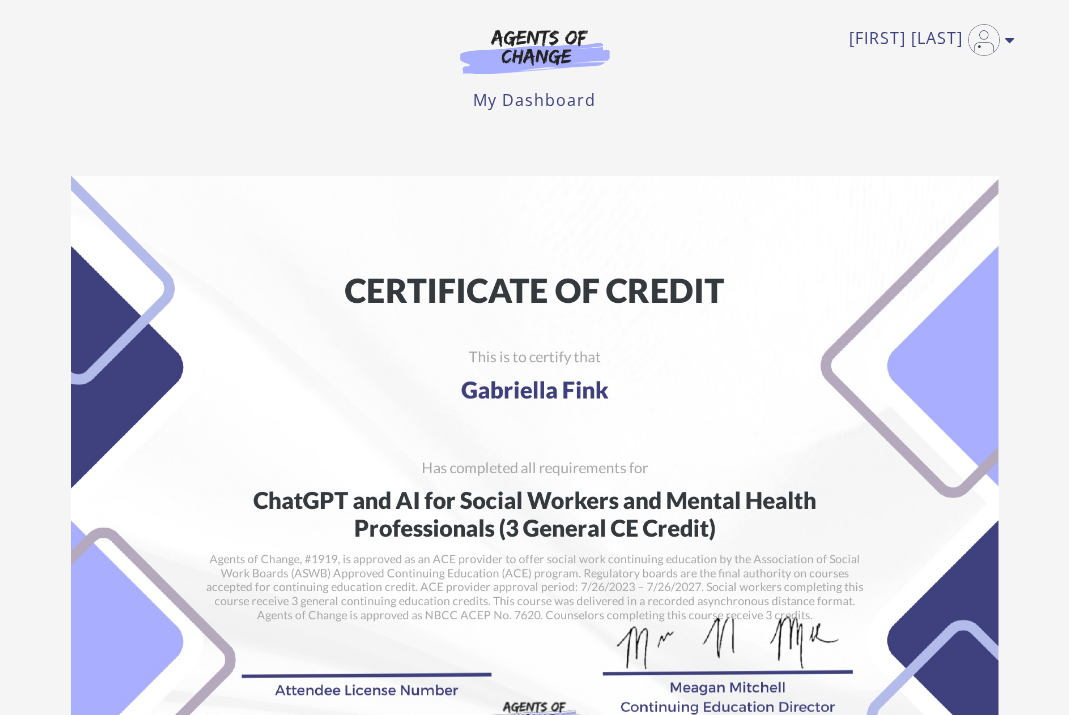 scroll, scrollTop: 0, scrollLeft: 0, axis: both 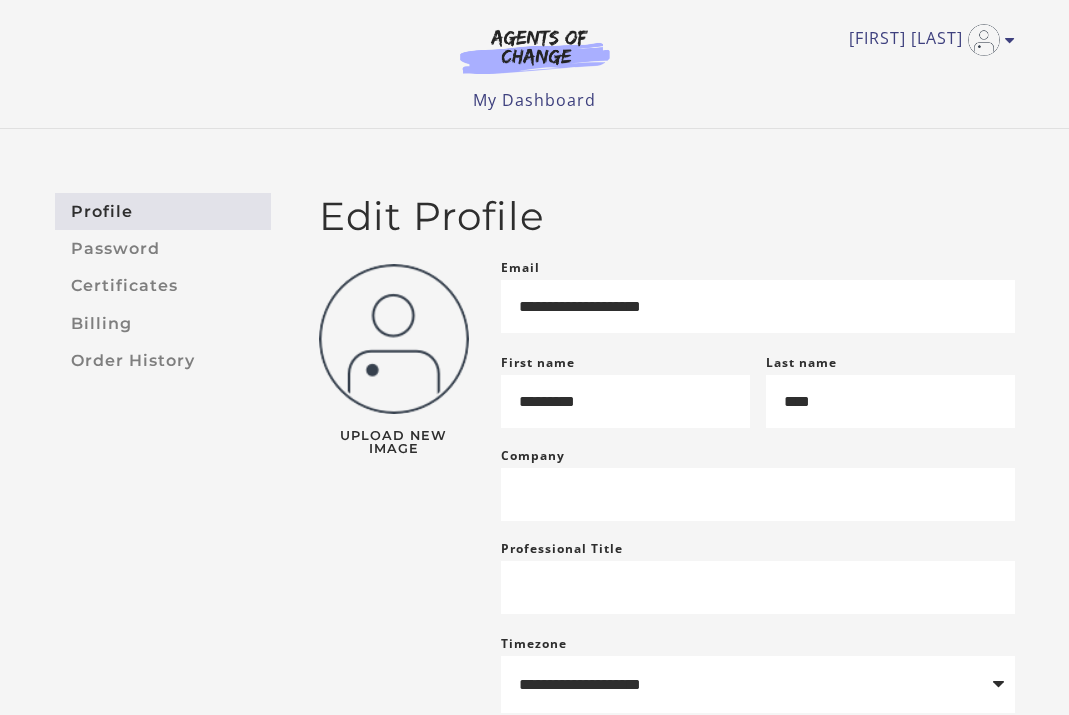 click at bounding box center [535, 51] 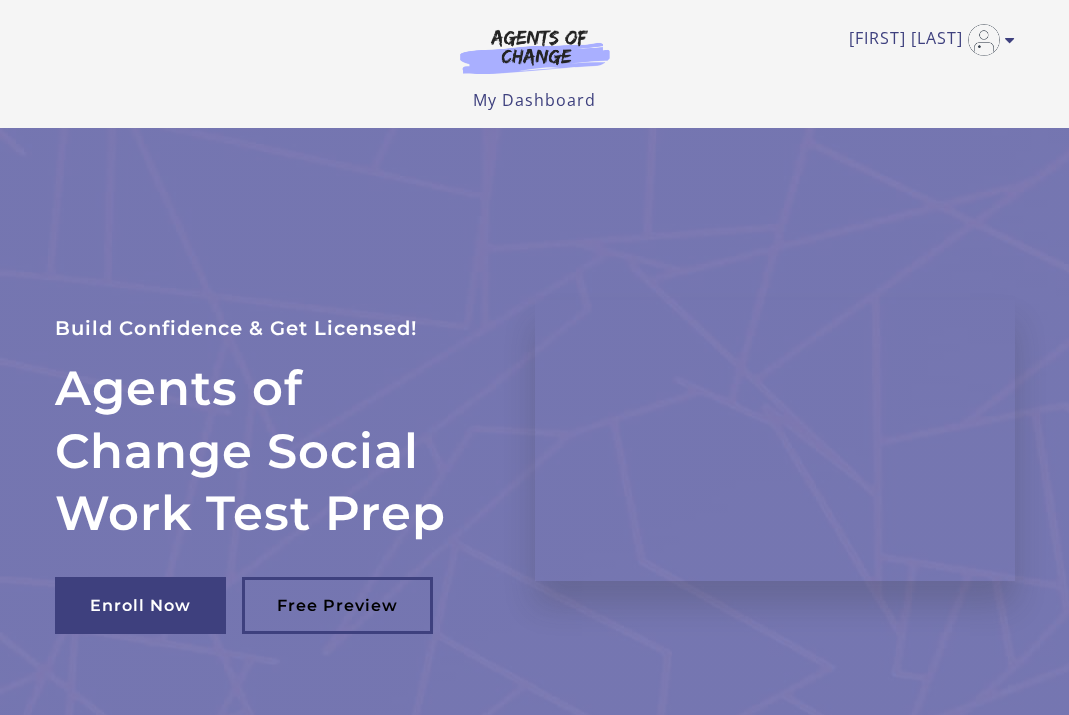 scroll, scrollTop: 0, scrollLeft: 0, axis: both 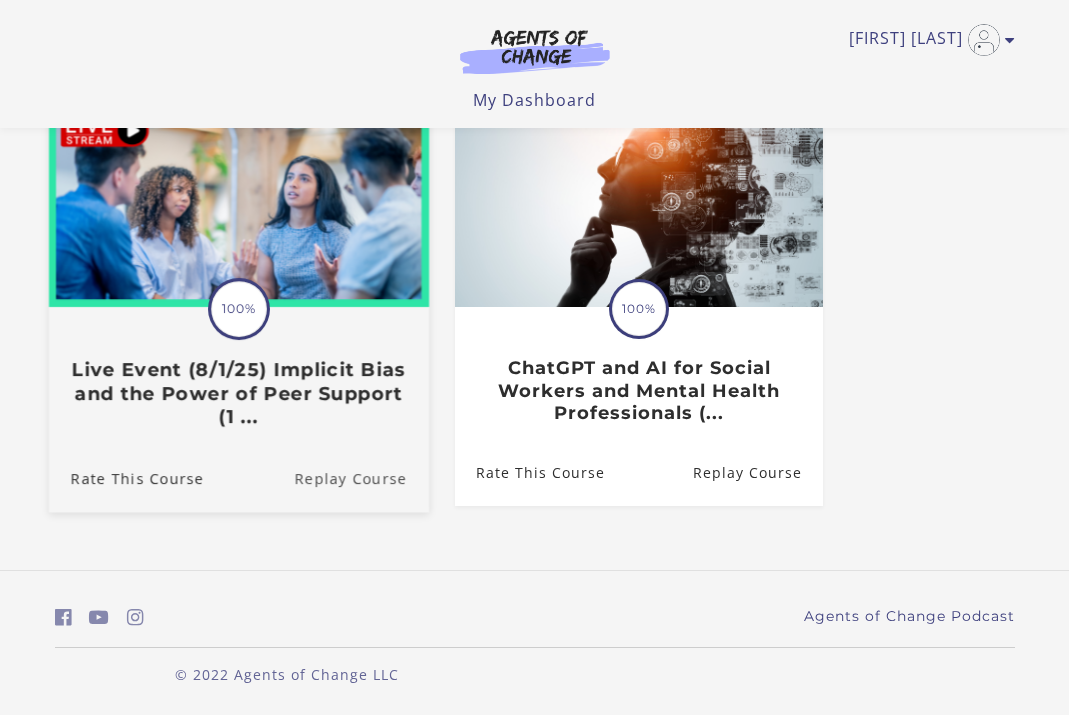 click on "Replay Course" at bounding box center [361, 478] 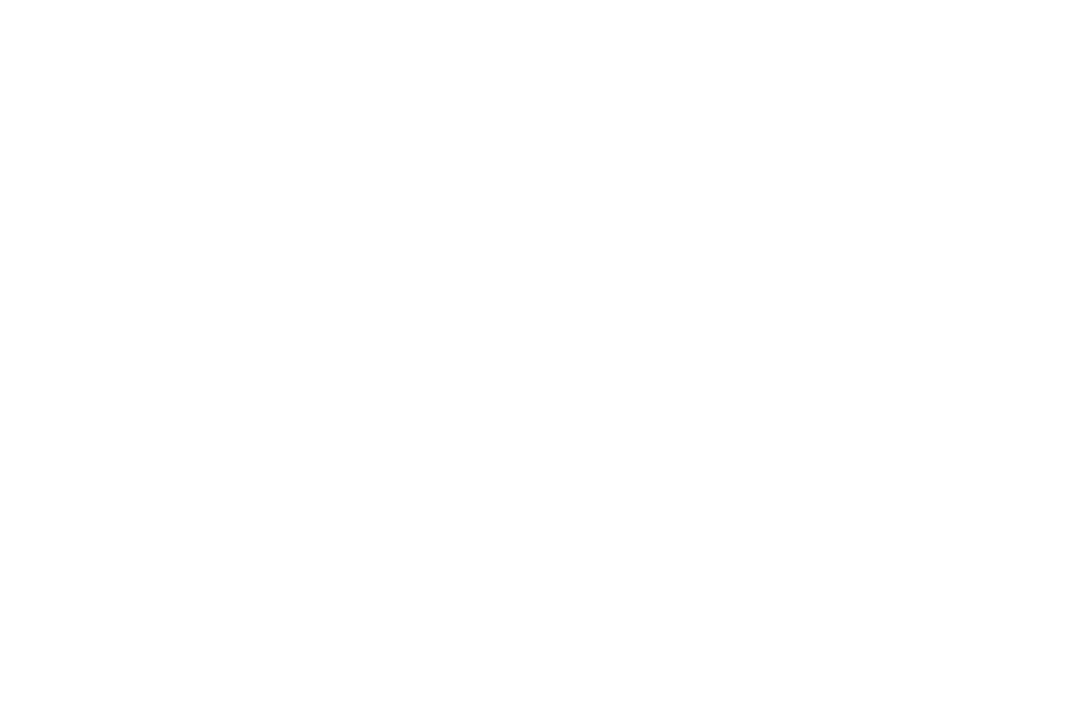 scroll, scrollTop: 0, scrollLeft: 0, axis: both 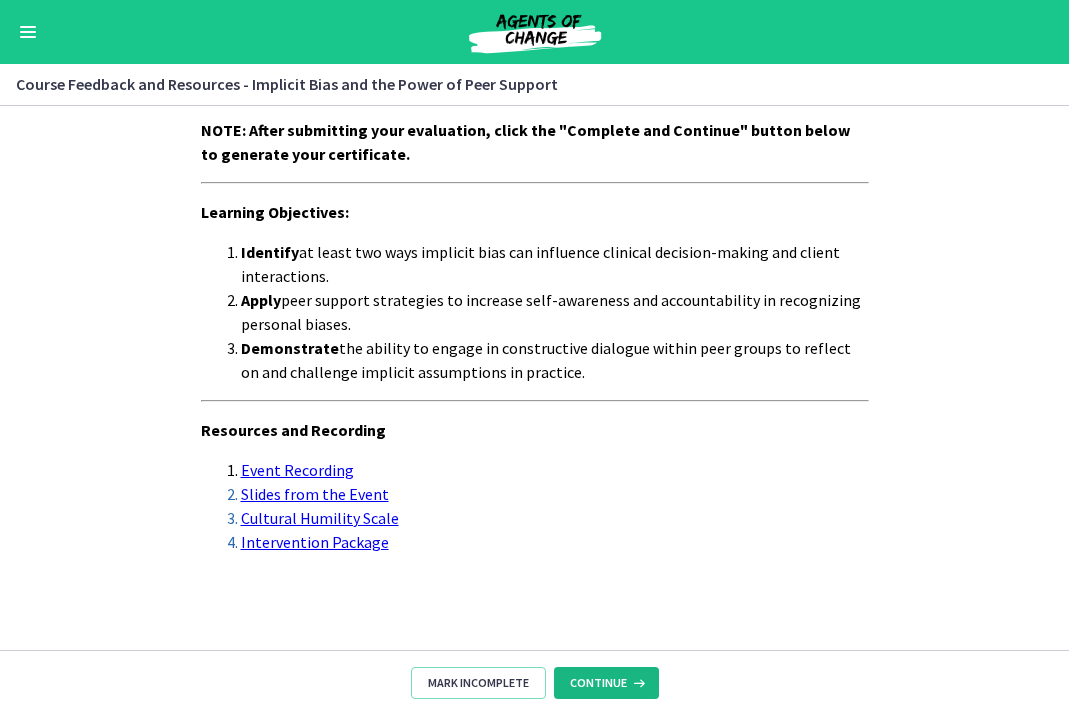 click on "Continue" at bounding box center (598, 683) 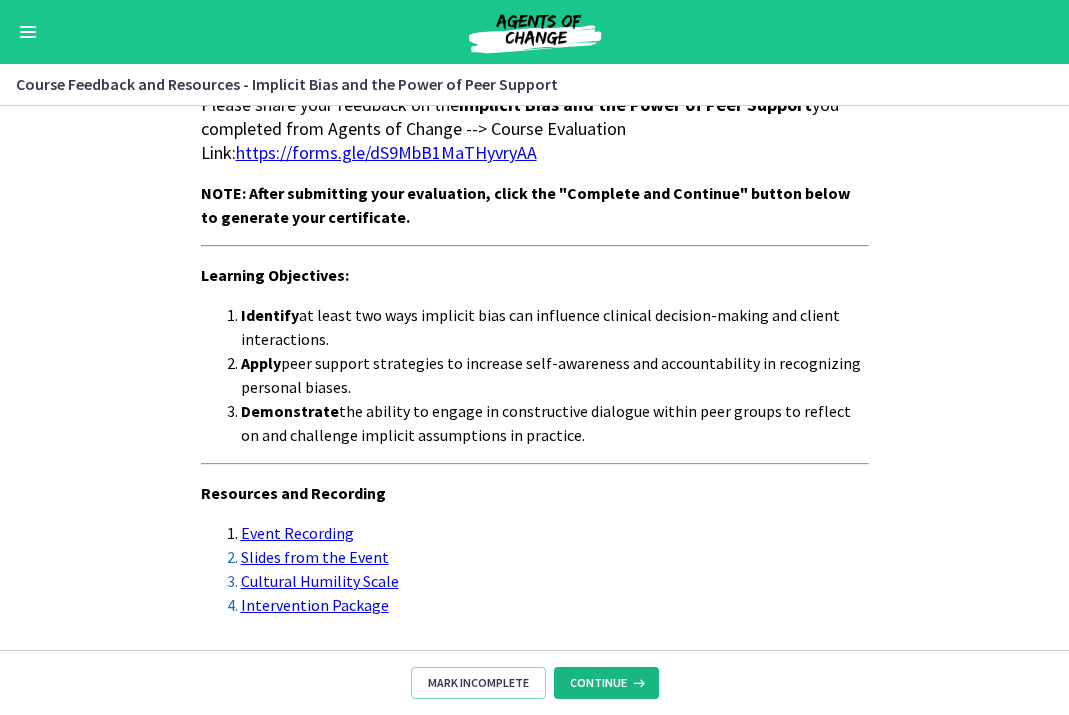 scroll, scrollTop: 93, scrollLeft: 0, axis: vertical 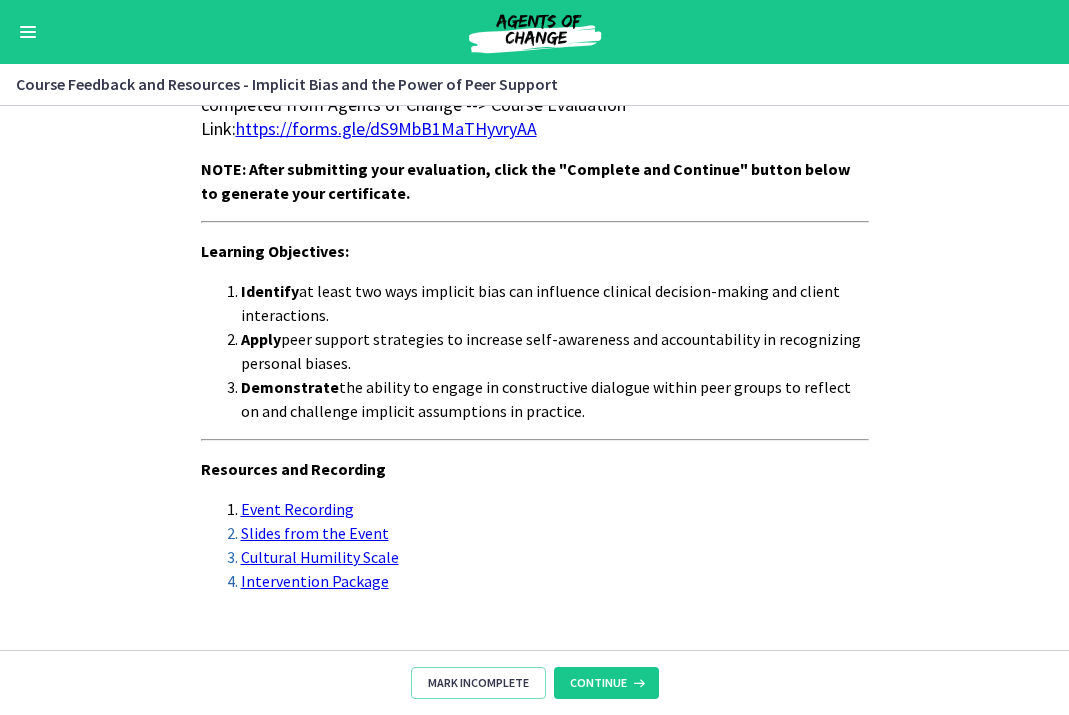 click on "Slides from the Event" at bounding box center [315, 533] 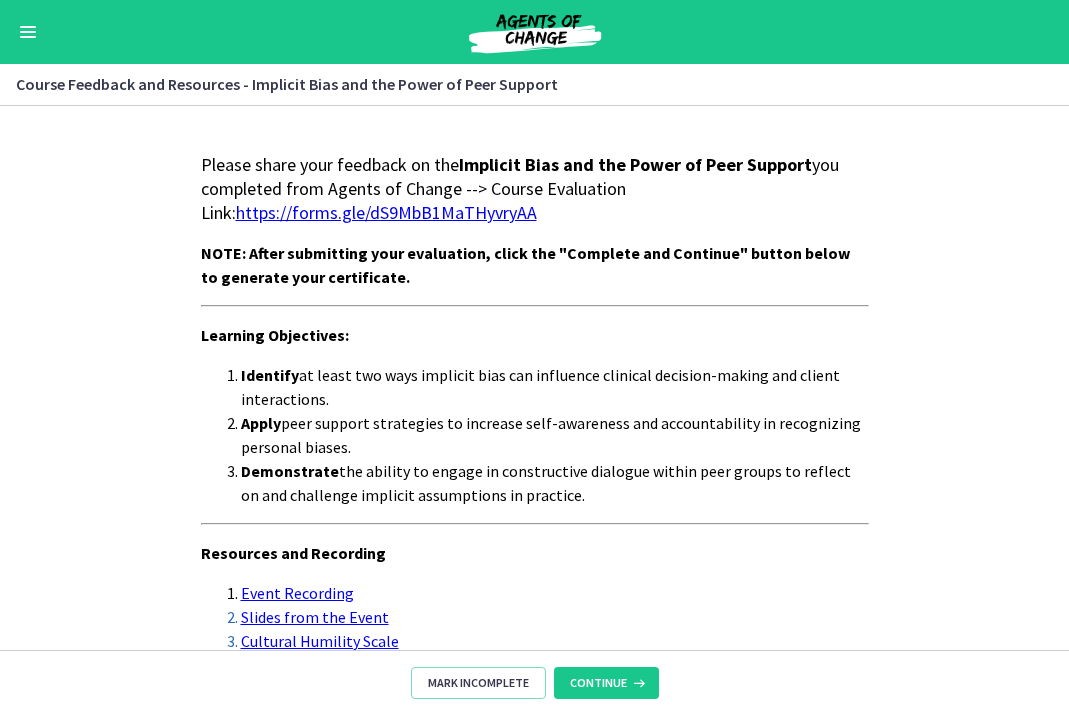 scroll, scrollTop: 0, scrollLeft: 0, axis: both 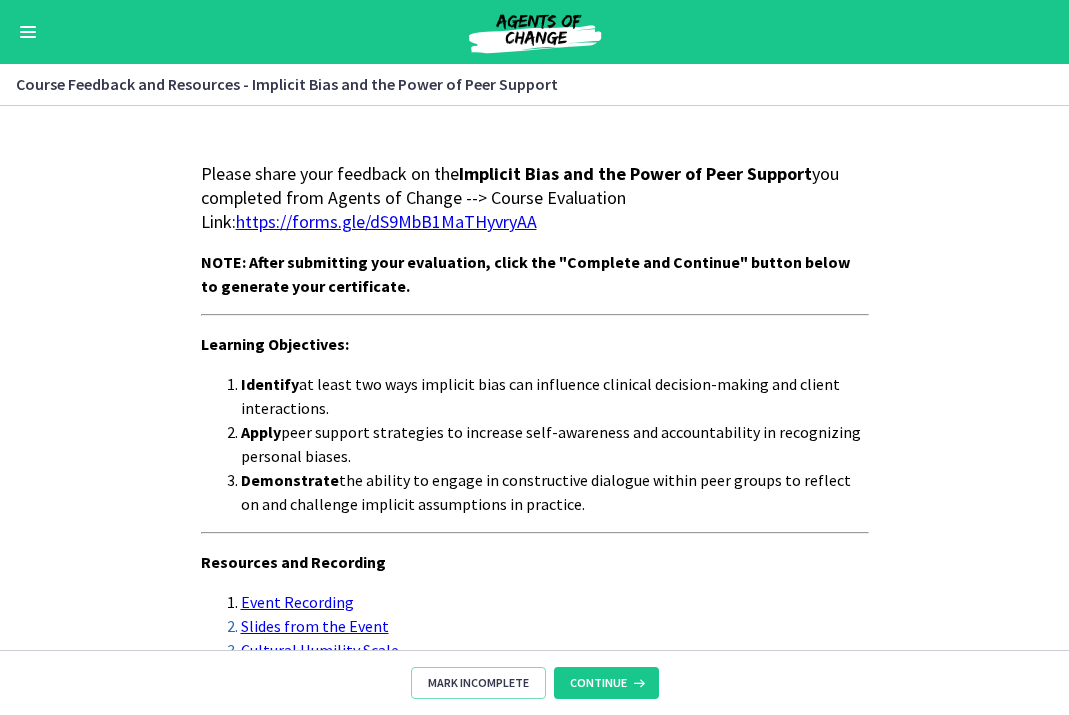 click on "https://forms.gle/dS9MbB1MaTHyvryAA" at bounding box center (386, 221) 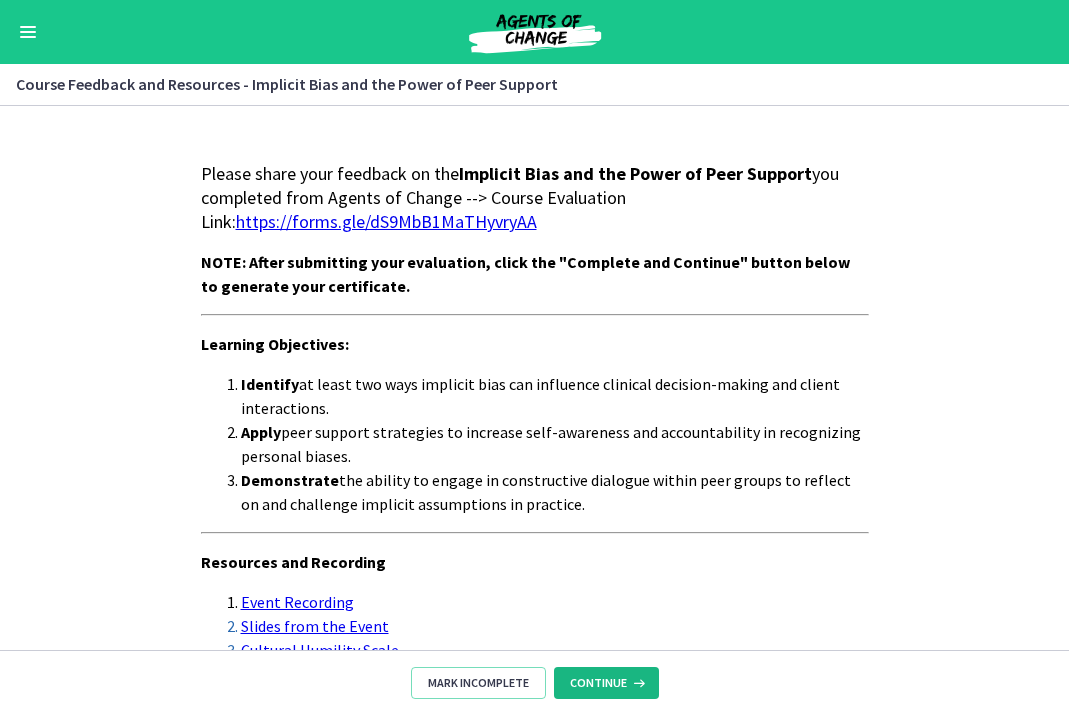 click on "Continue" at bounding box center [598, 683] 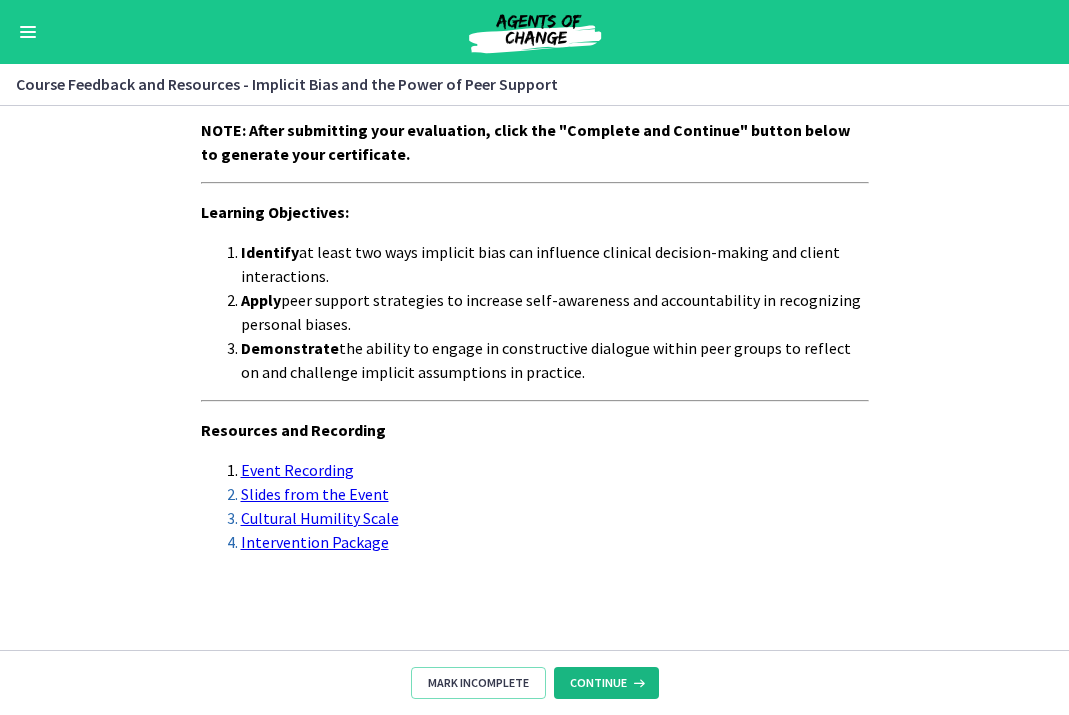 click on "Continue" at bounding box center (598, 683) 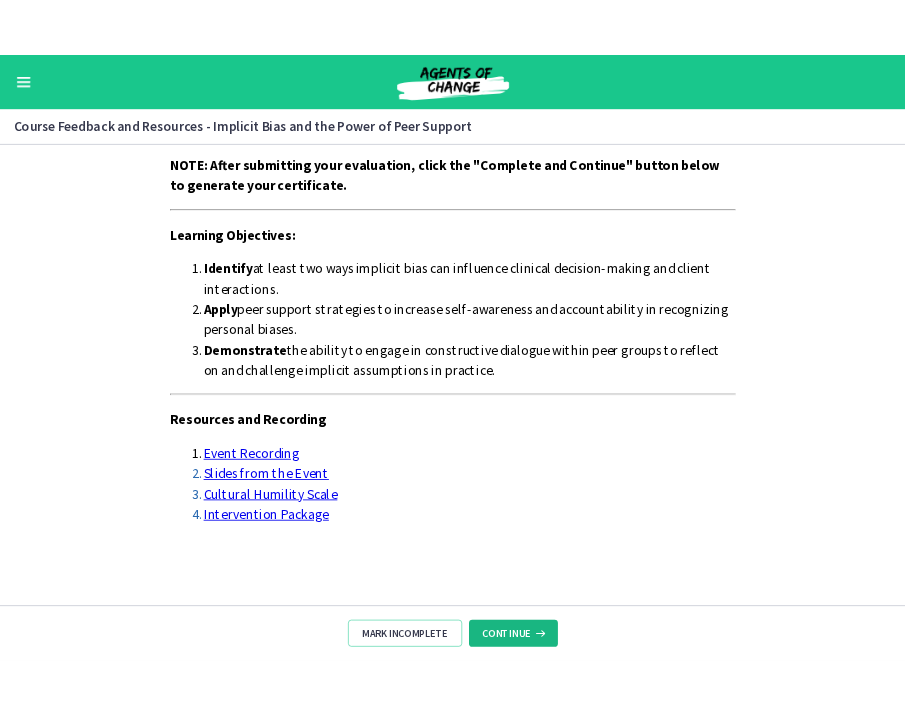 scroll, scrollTop: 0, scrollLeft: 0, axis: both 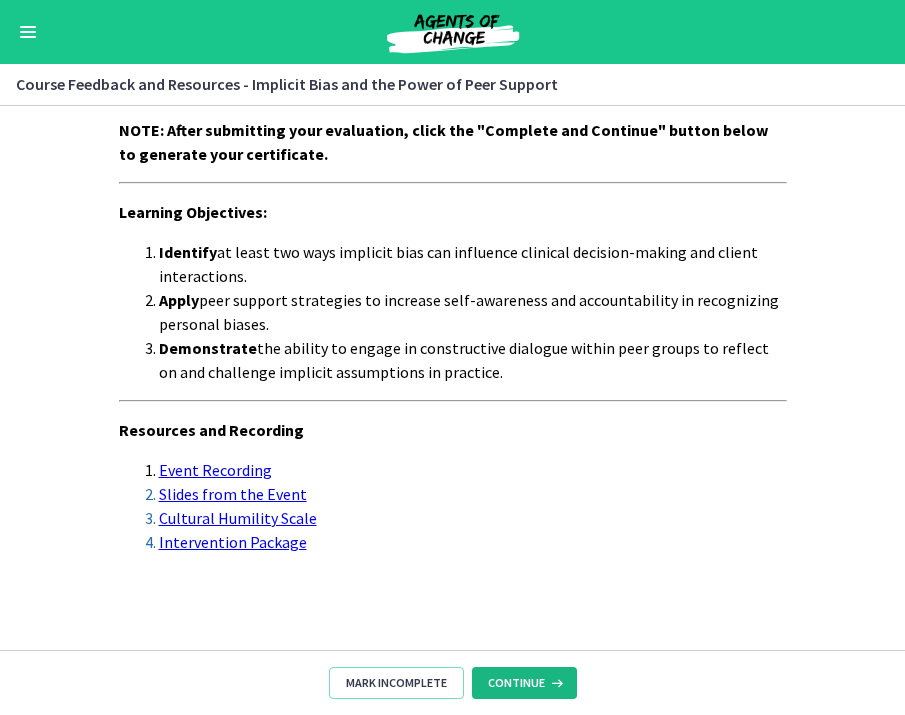 click on "Continue" at bounding box center (516, 683) 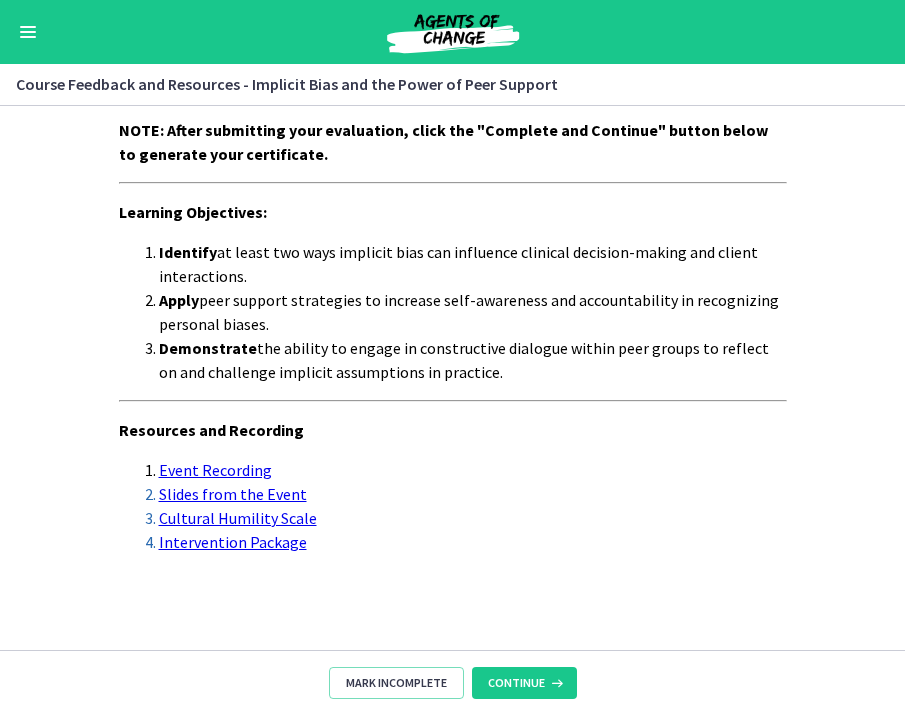 click on "Event Recording" at bounding box center [215, 470] 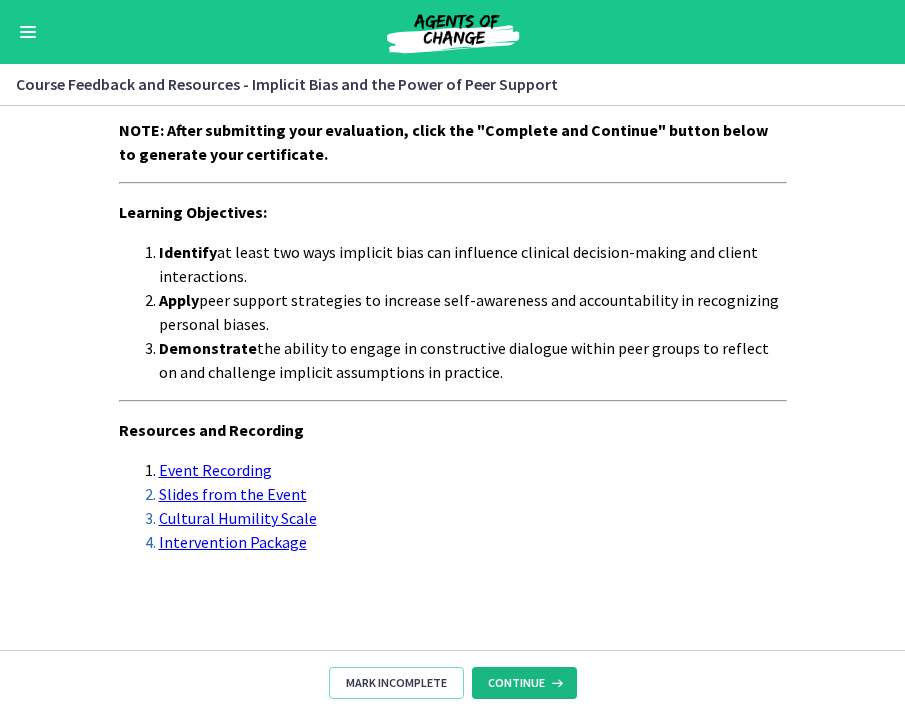 click on "Continue" at bounding box center [516, 683] 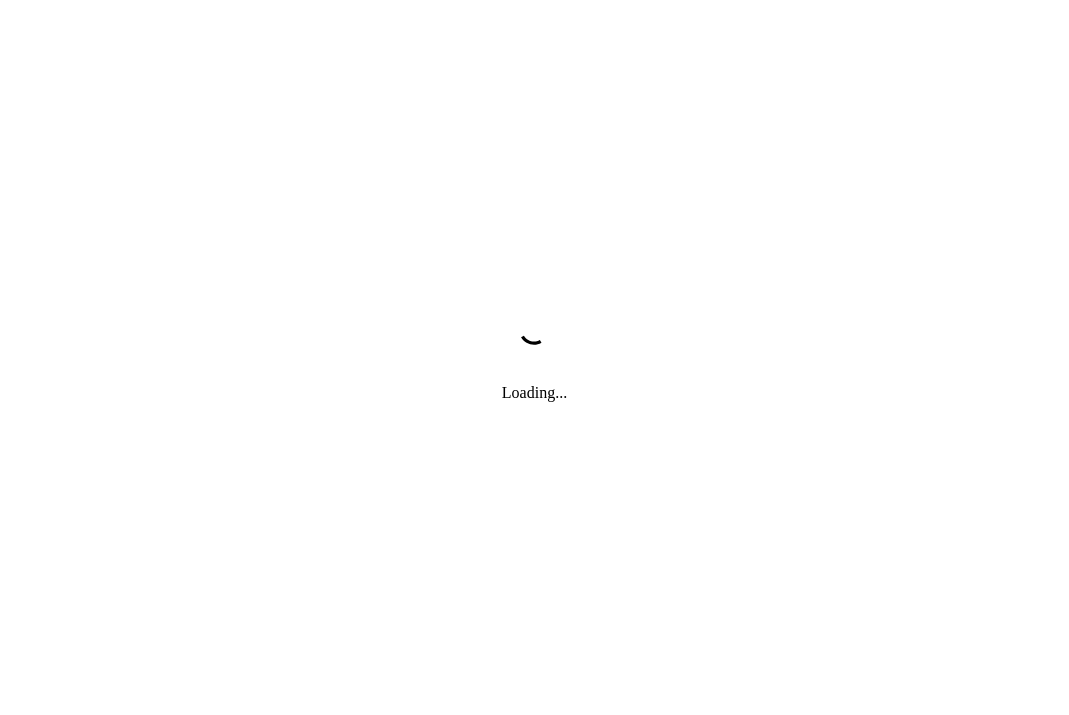 scroll, scrollTop: 0, scrollLeft: 0, axis: both 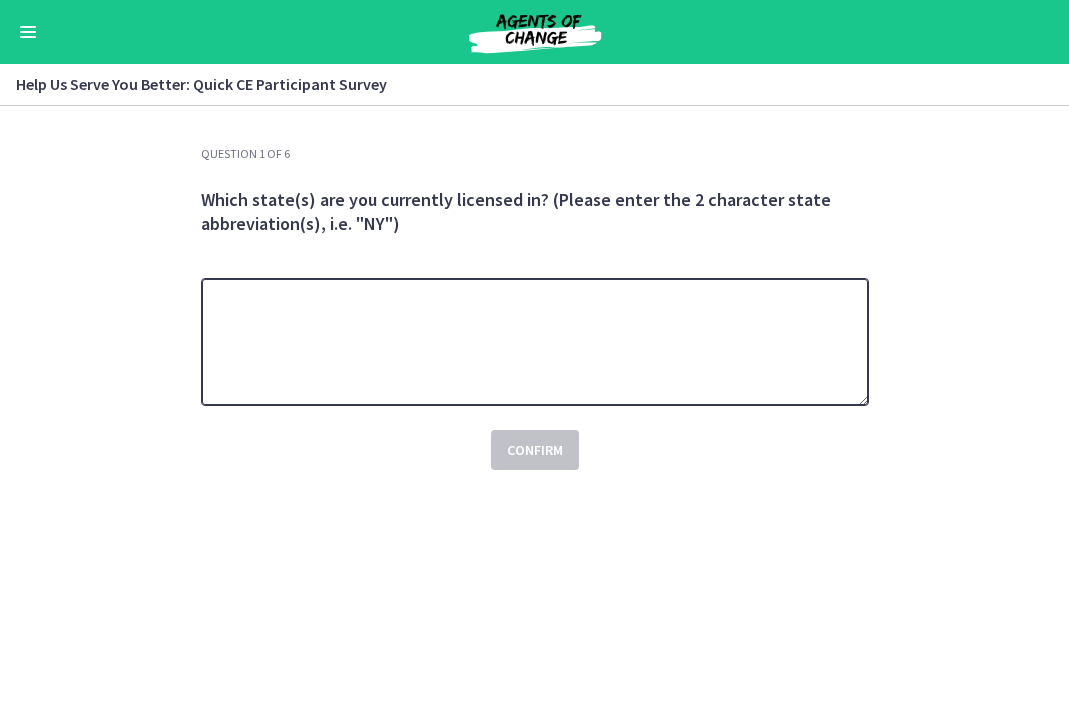 click at bounding box center (535, 342) 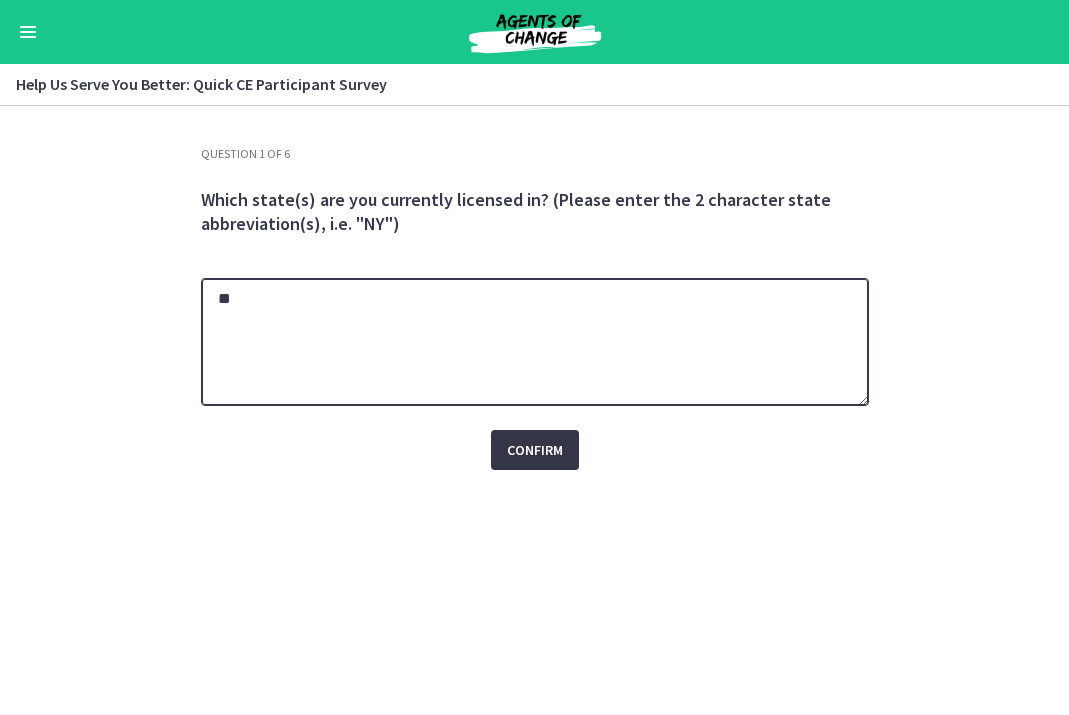 type on "**" 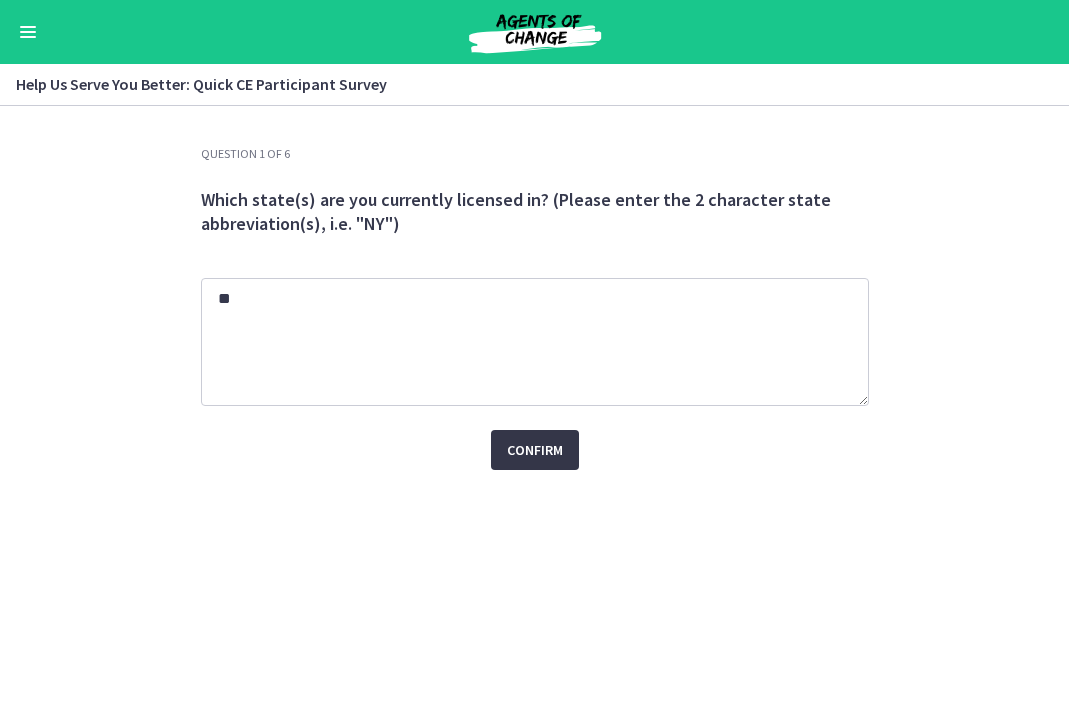 click on "Confirm" at bounding box center [535, 450] 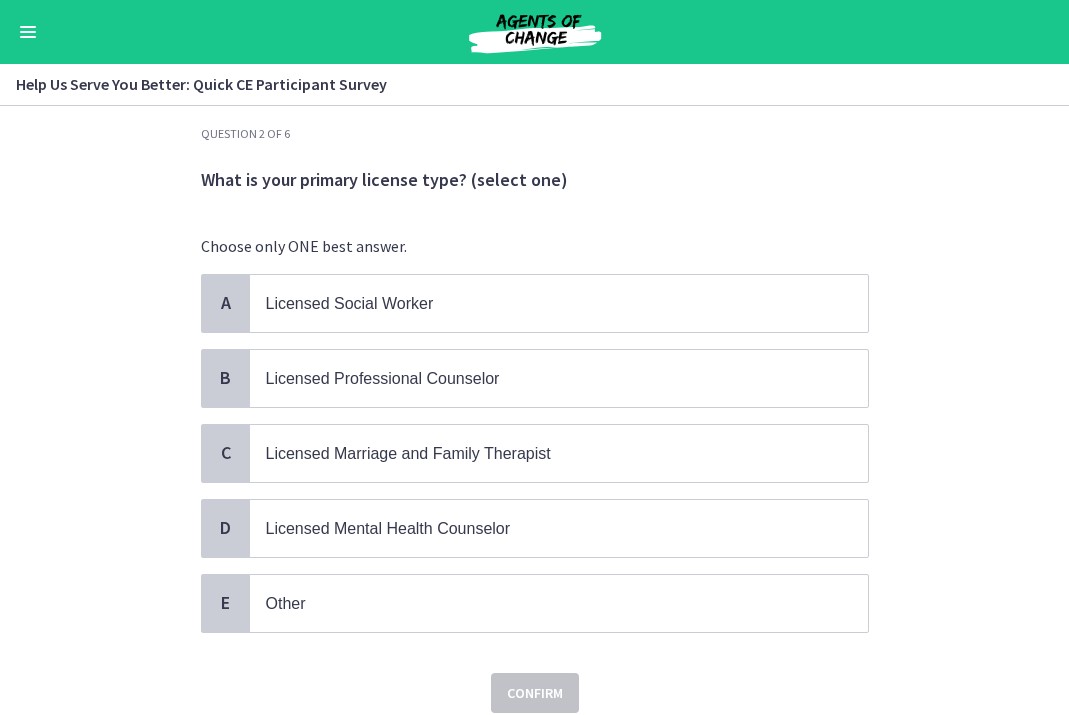 scroll, scrollTop: 28, scrollLeft: 0, axis: vertical 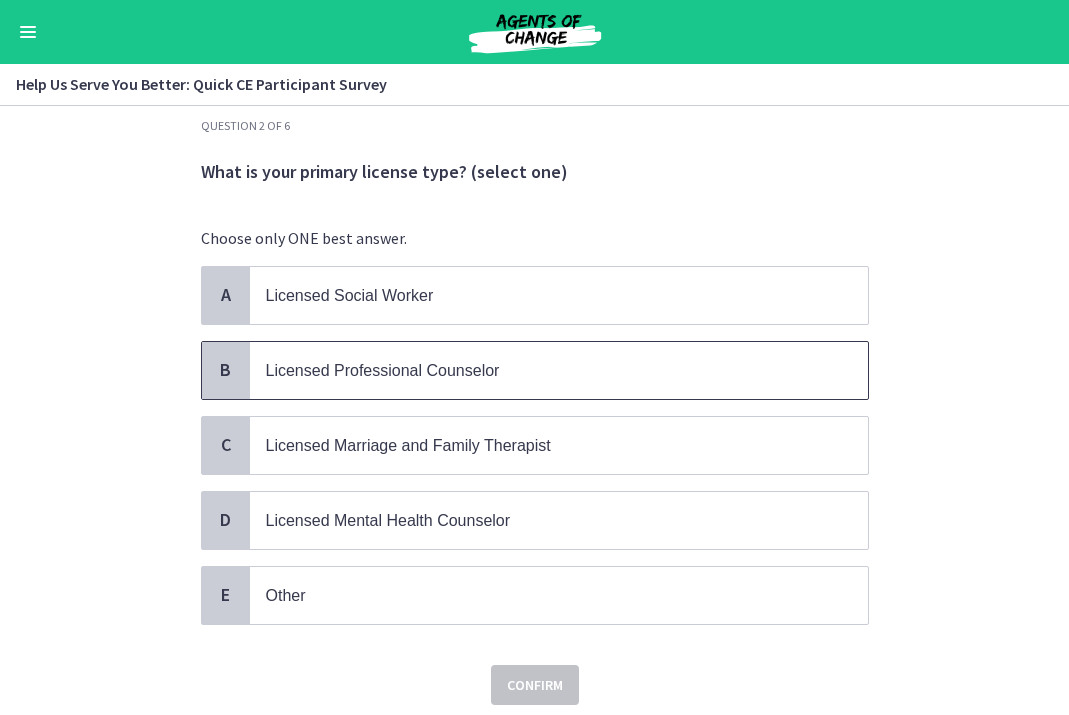 click on "Licensed Professional Counselor" at bounding box center (539, 370) 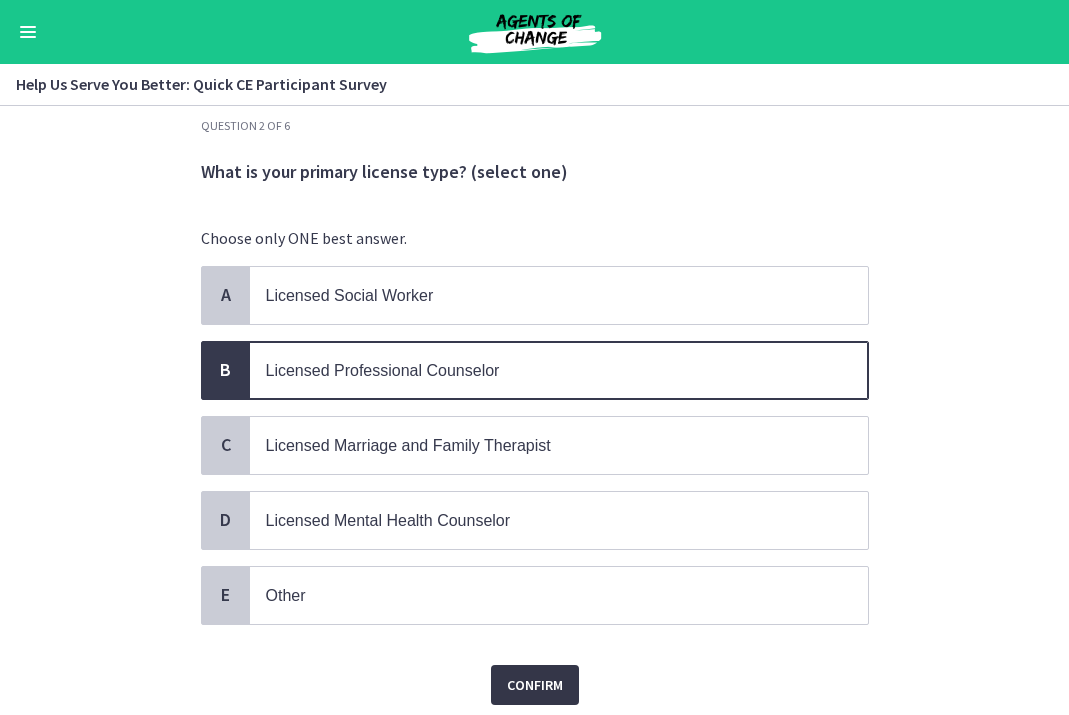 click on "Confirm" at bounding box center (535, 685) 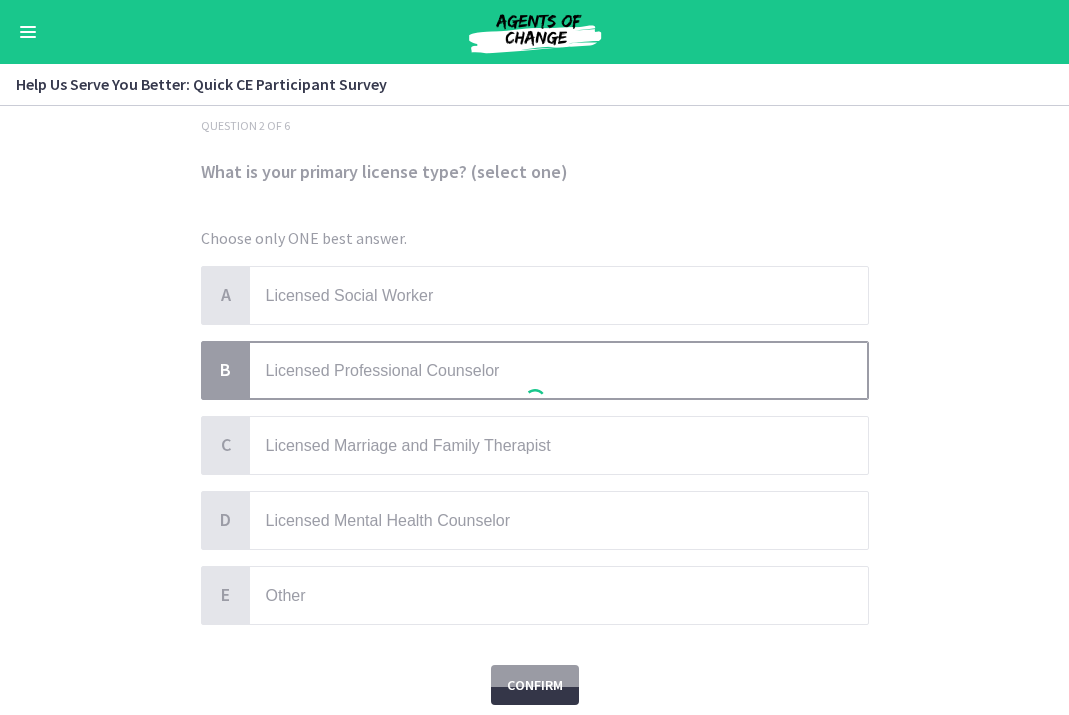 scroll, scrollTop: 0, scrollLeft: 0, axis: both 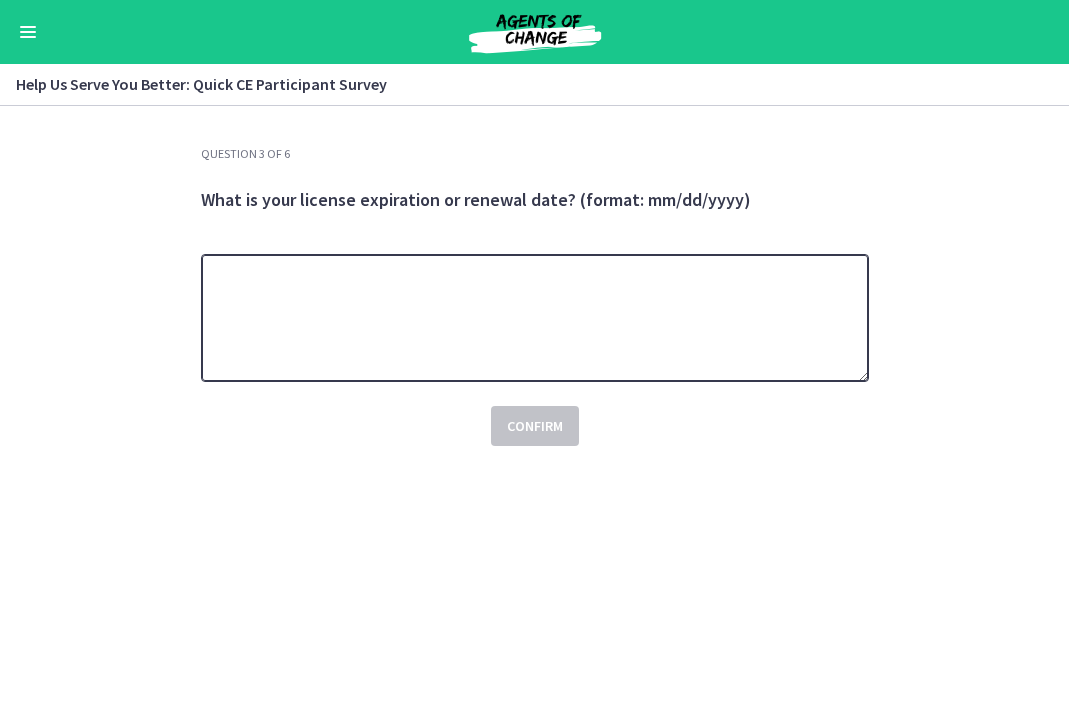 click at bounding box center (535, 318) 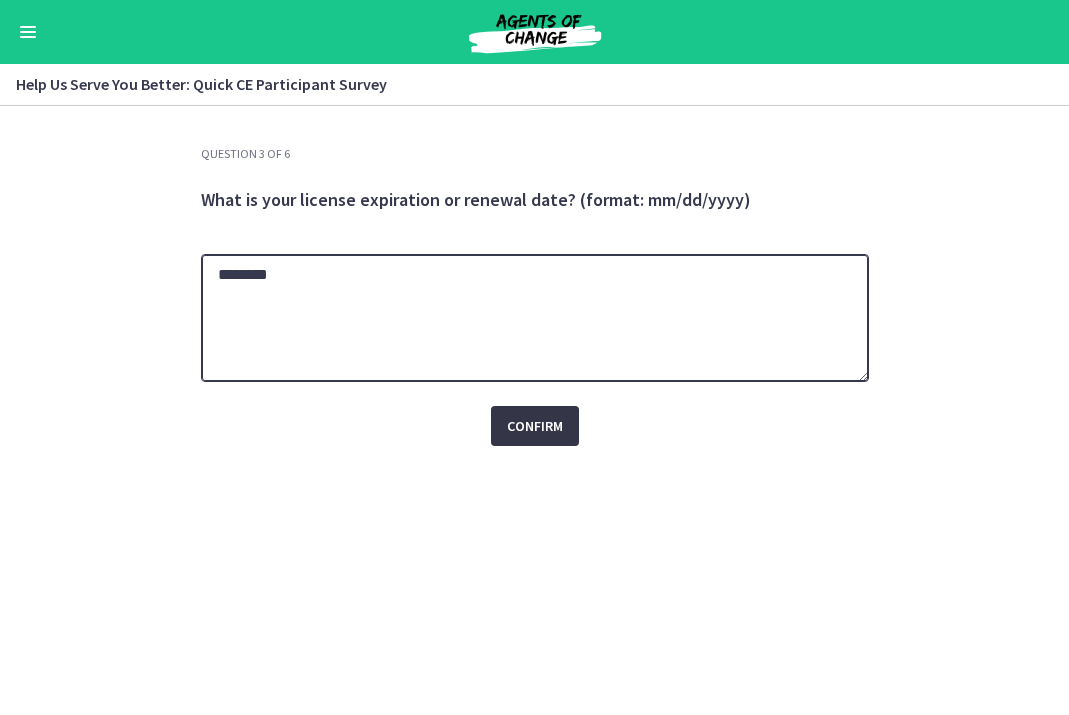 type on "********" 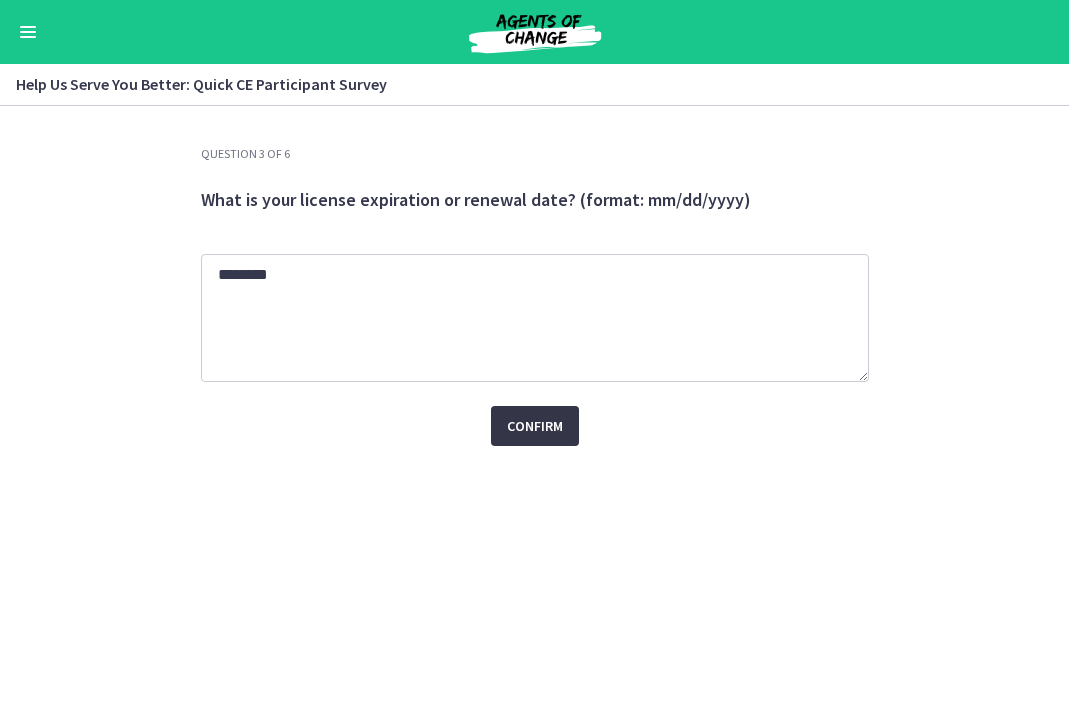 click on "Confirm" at bounding box center (535, 426) 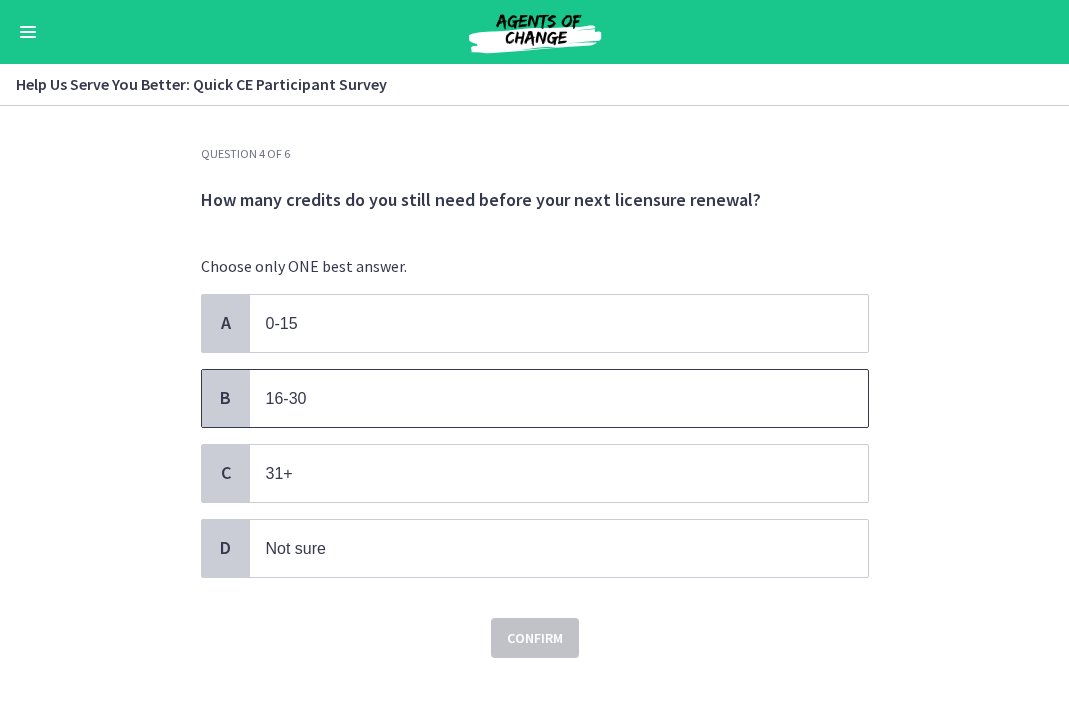 click on "16-30" at bounding box center [559, 398] 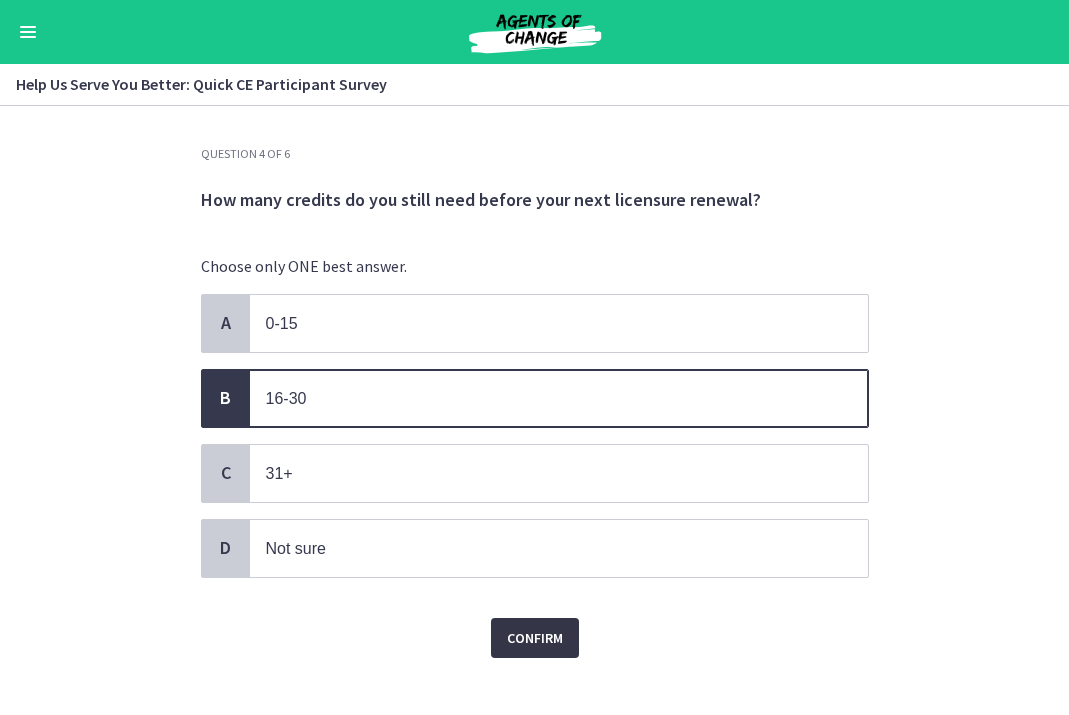 click on "Confirm" at bounding box center [535, 638] 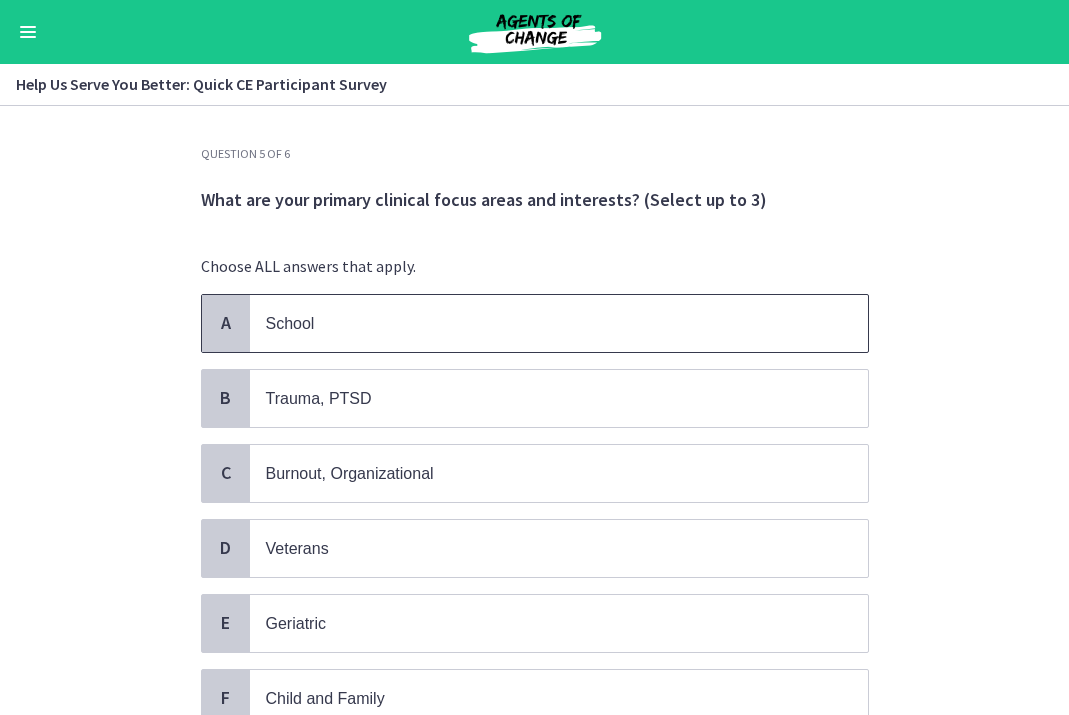 click on "School" at bounding box center (559, 323) 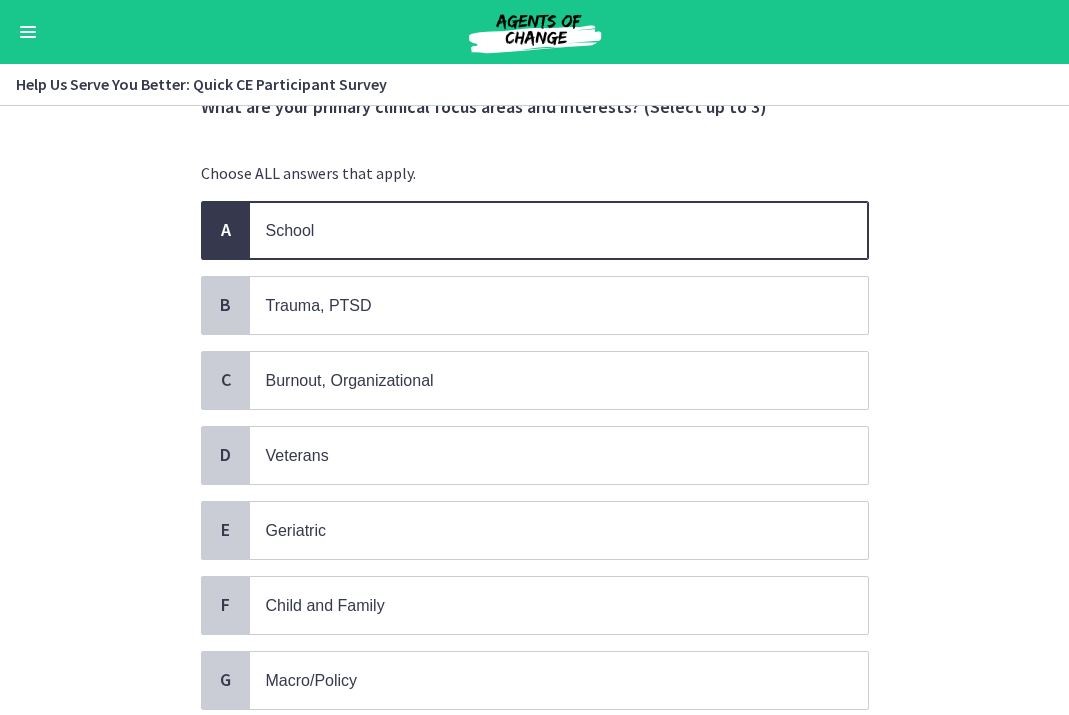 scroll, scrollTop: 100, scrollLeft: 0, axis: vertical 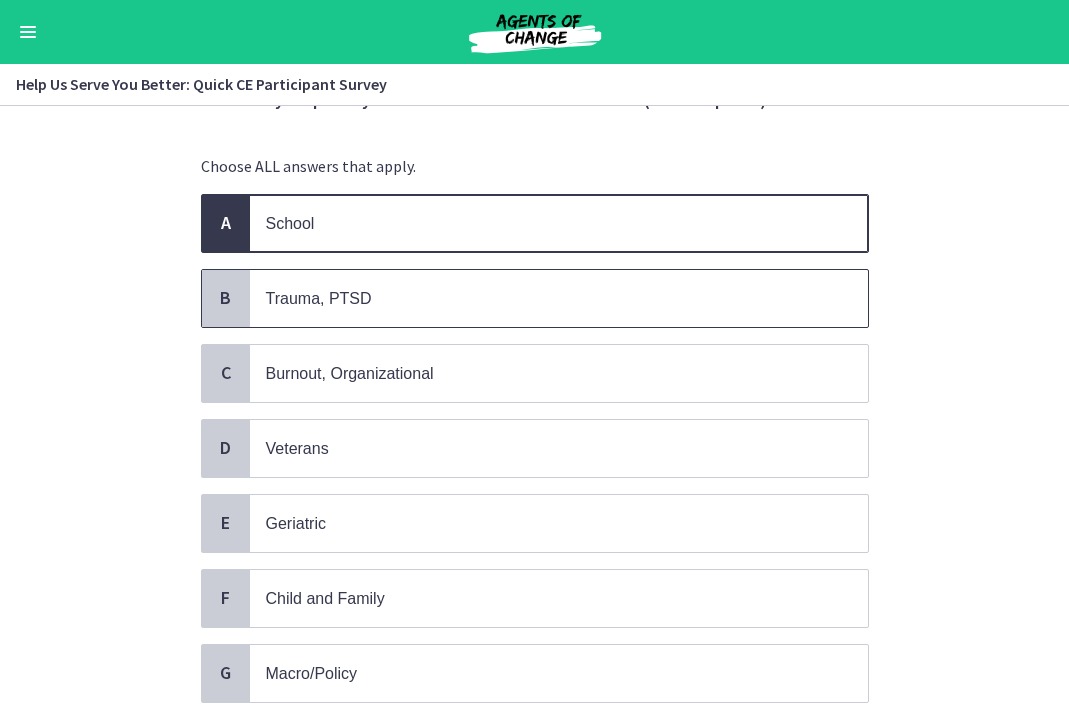 click on "Trauma, PTSD" at bounding box center [559, 298] 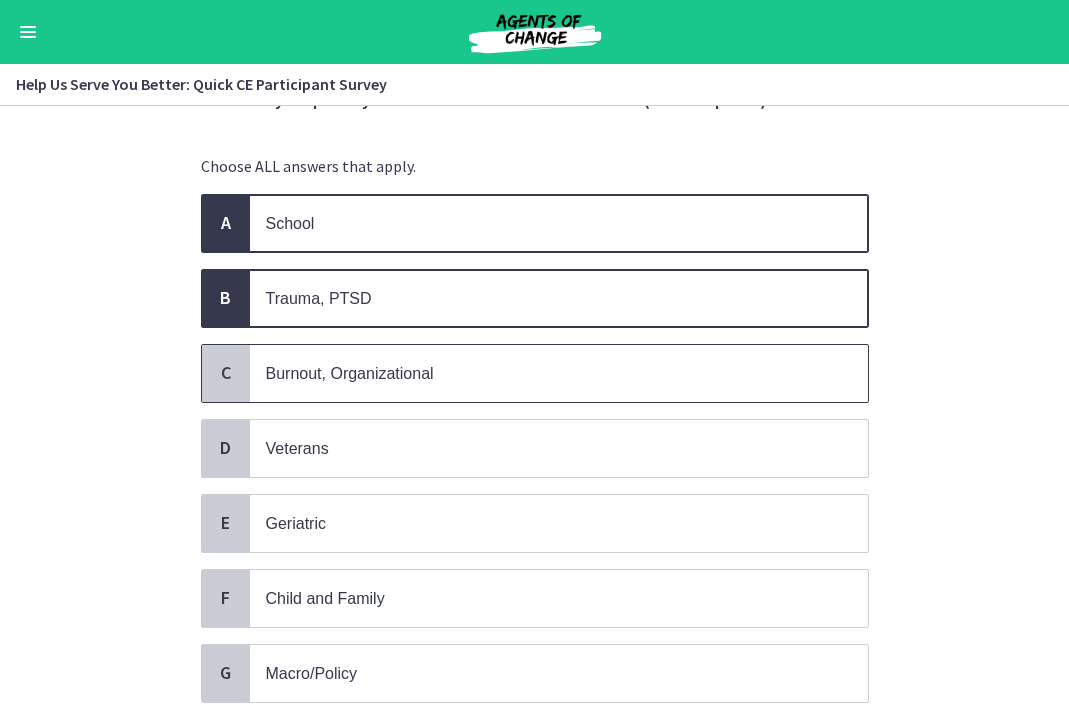 click on "Burnout, Organizational" at bounding box center [539, 373] 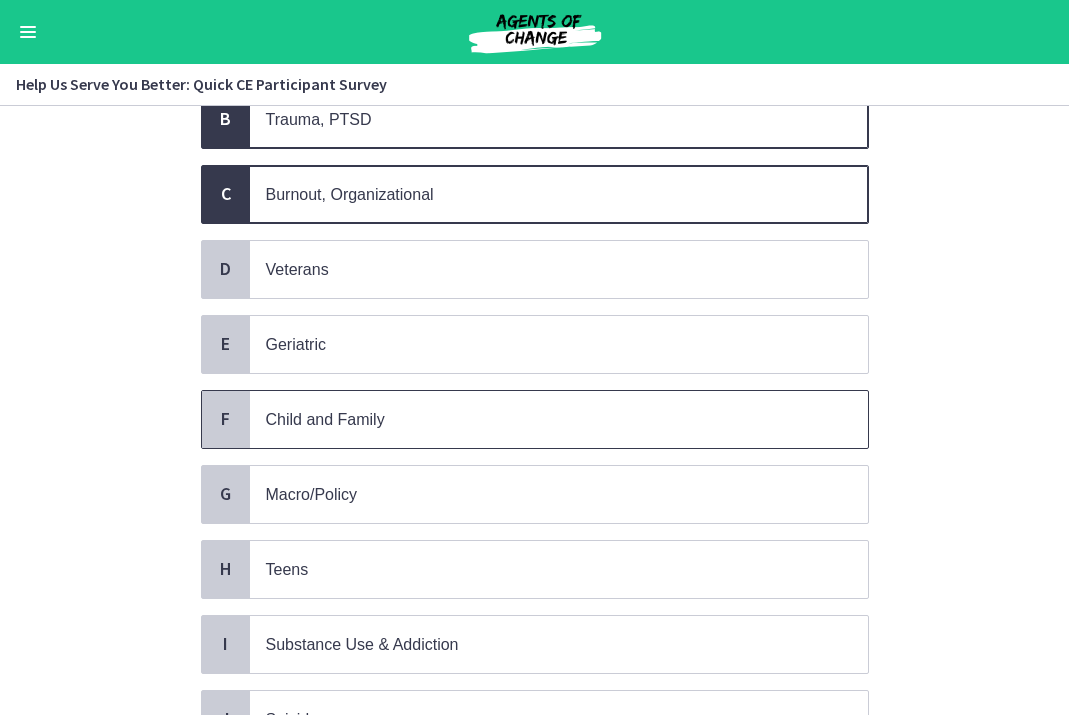 click on "Child and Family" at bounding box center (559, 419) 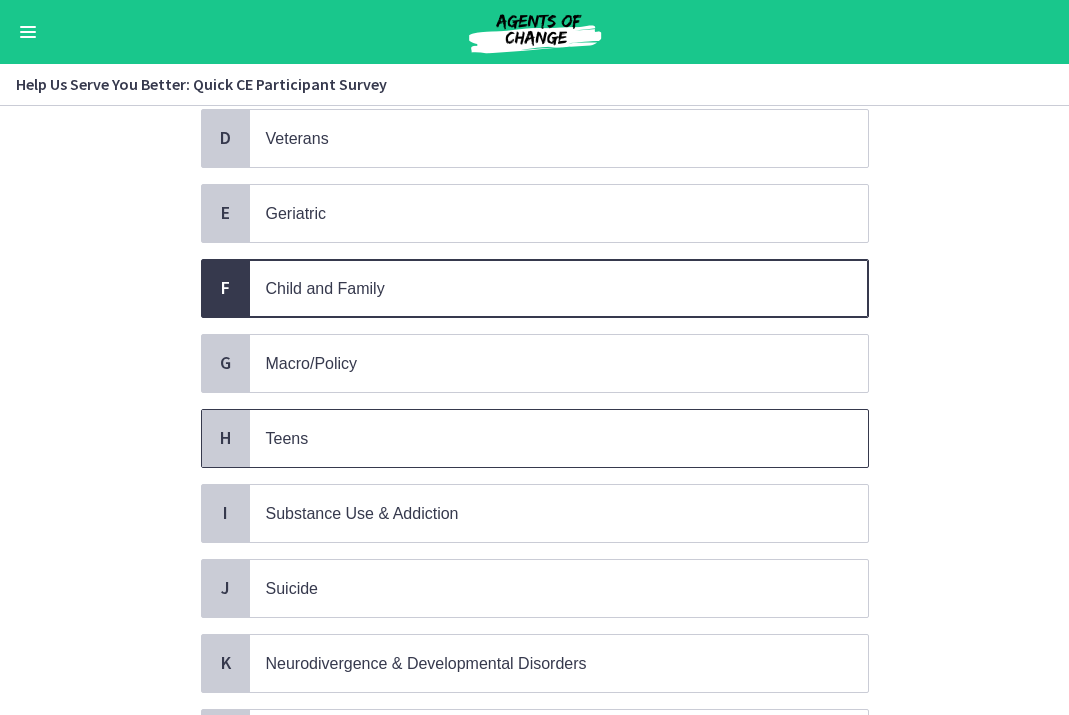 click on "Teens" at bounding box center [539, 438] 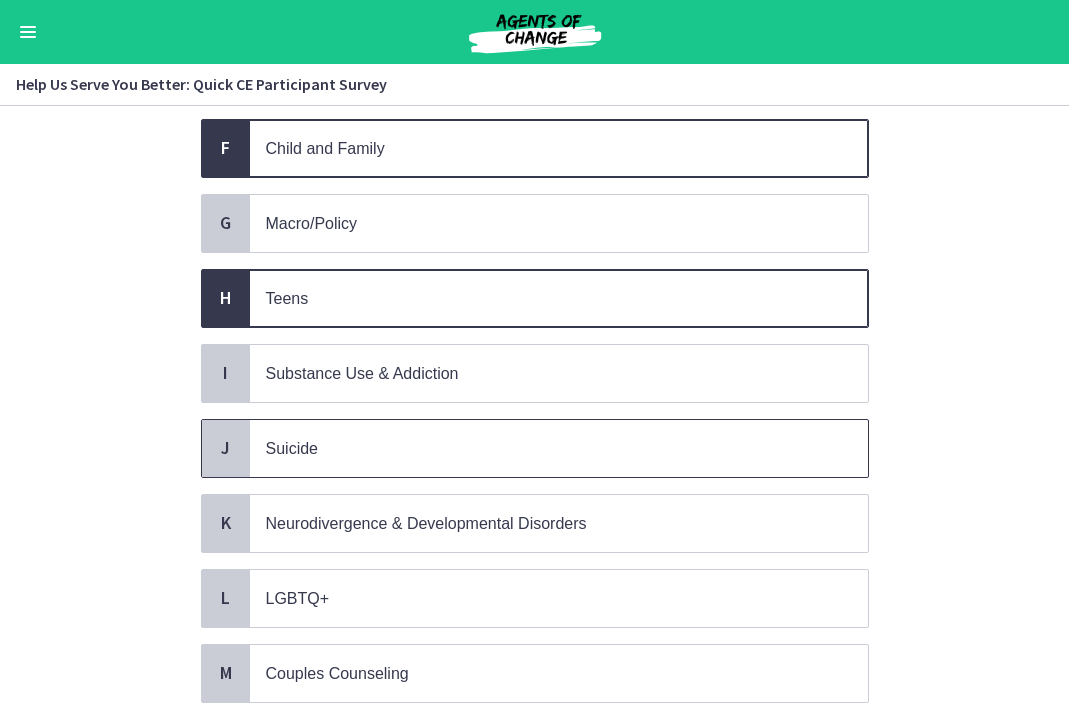 click on "Suicide" at bounding box center [539, 448] 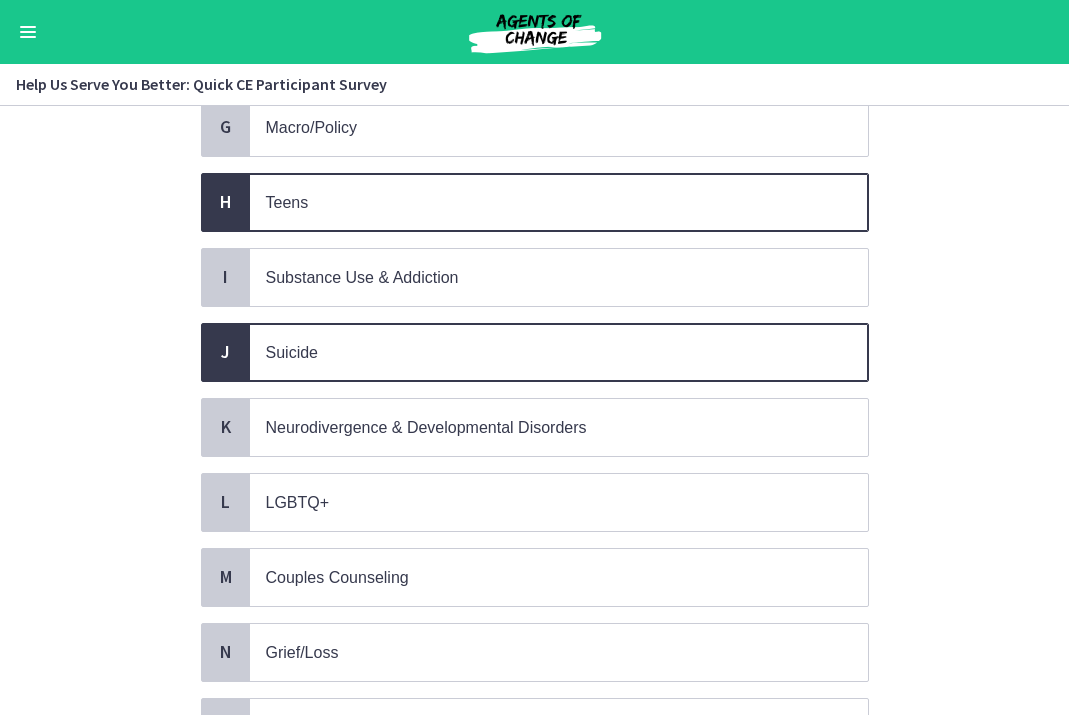 scroll, scrollTop: 650, scrollLeft: 0, axis: vertical 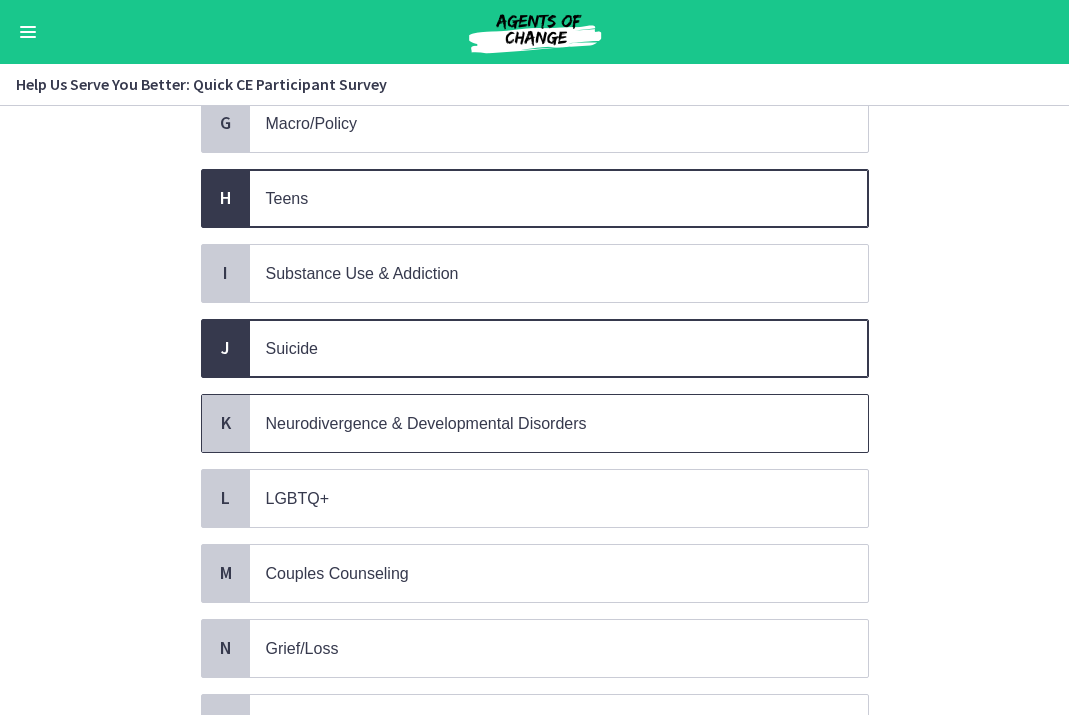 click on "Neurodivergence & Developmental Disorders" at bounding box center (559, 423) 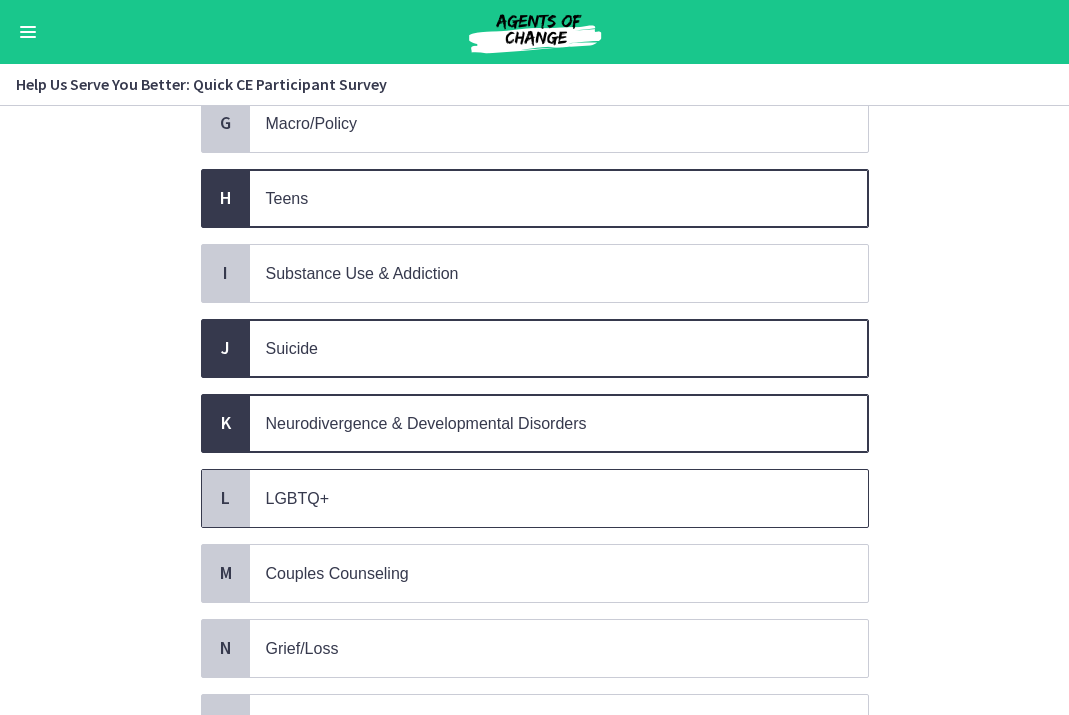 click on "LGBTQ+" at bounding box center (539, 498) 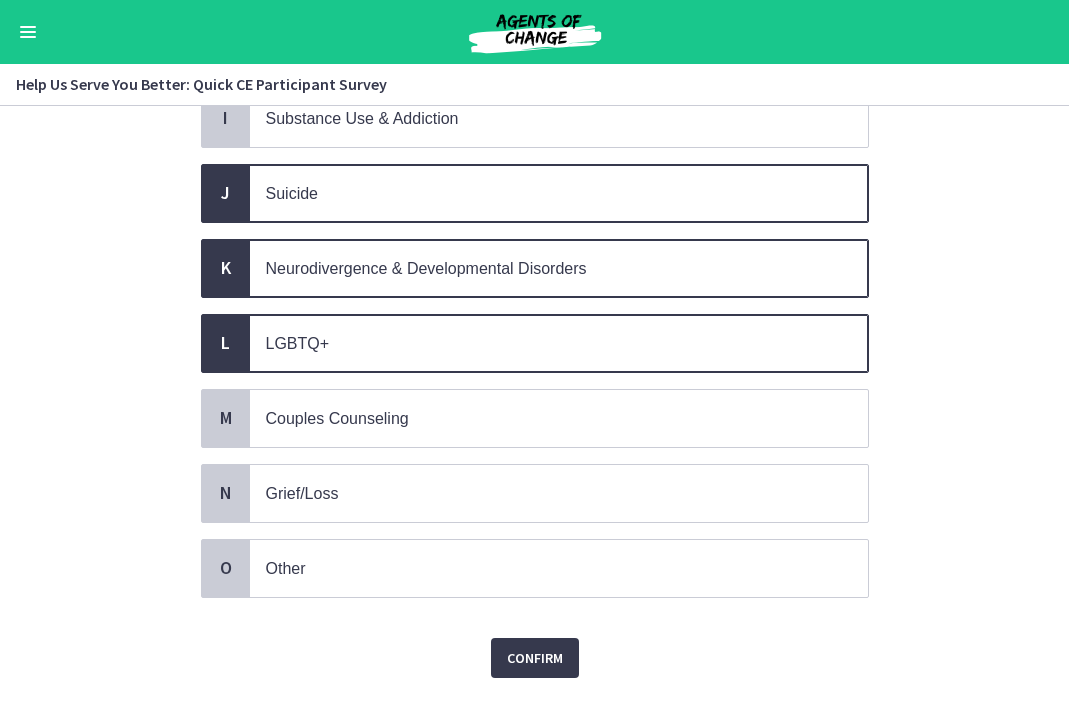 scroll, scrollTop: 833, scrollLeft: 0, axis: vertical 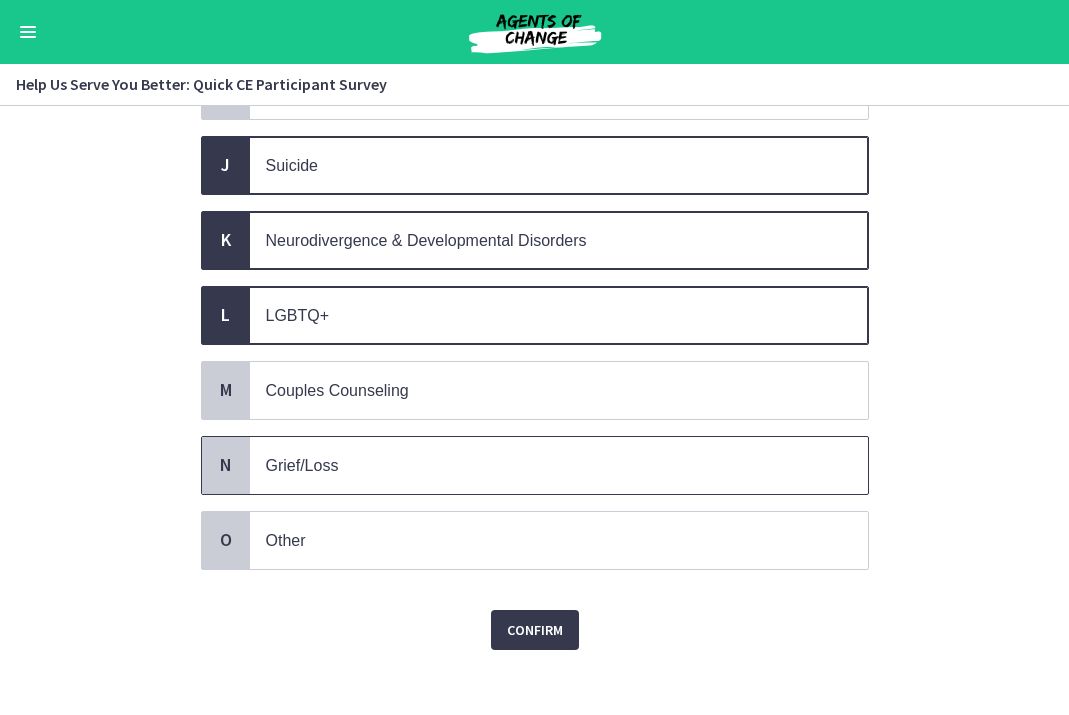 click on "Grief/Loss" at bounding box center (559, 465) 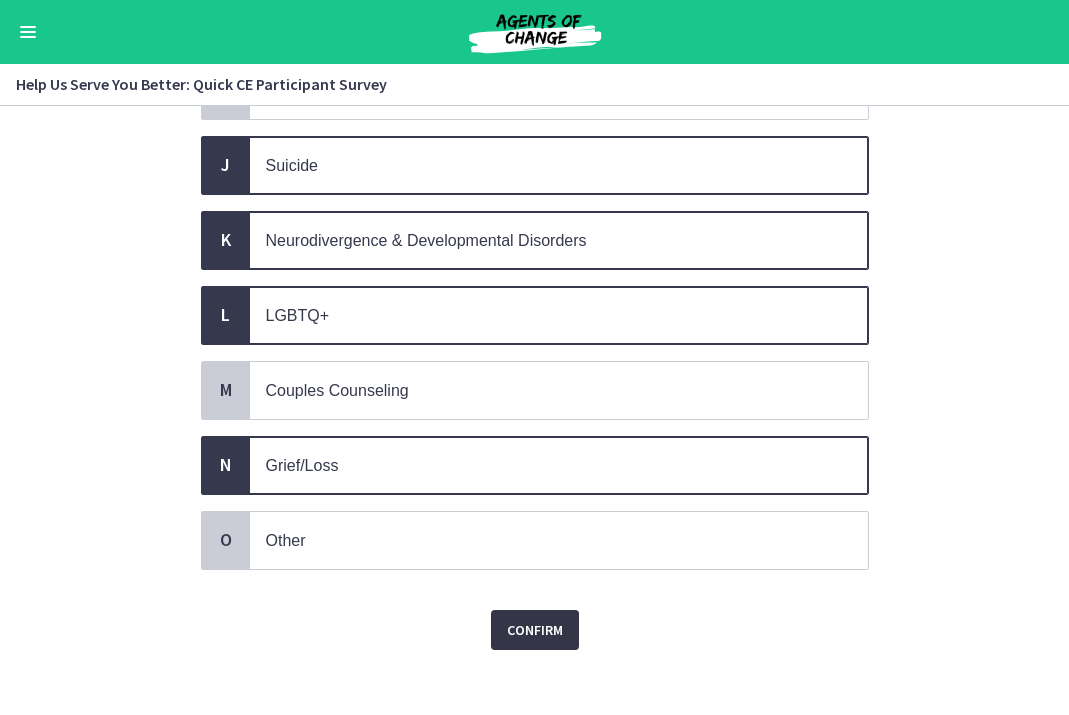 click on "Confirm" at bounding box center (535, 630) 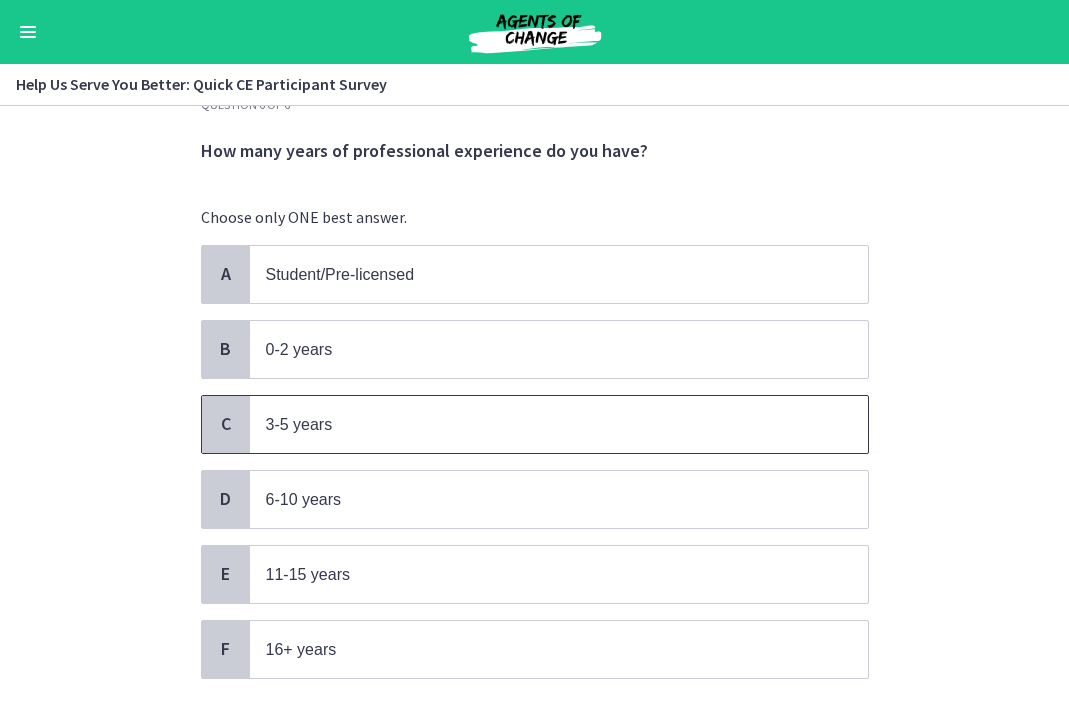 scroll, scrollTop: 79, scrollLeft: 0, axis: vertical 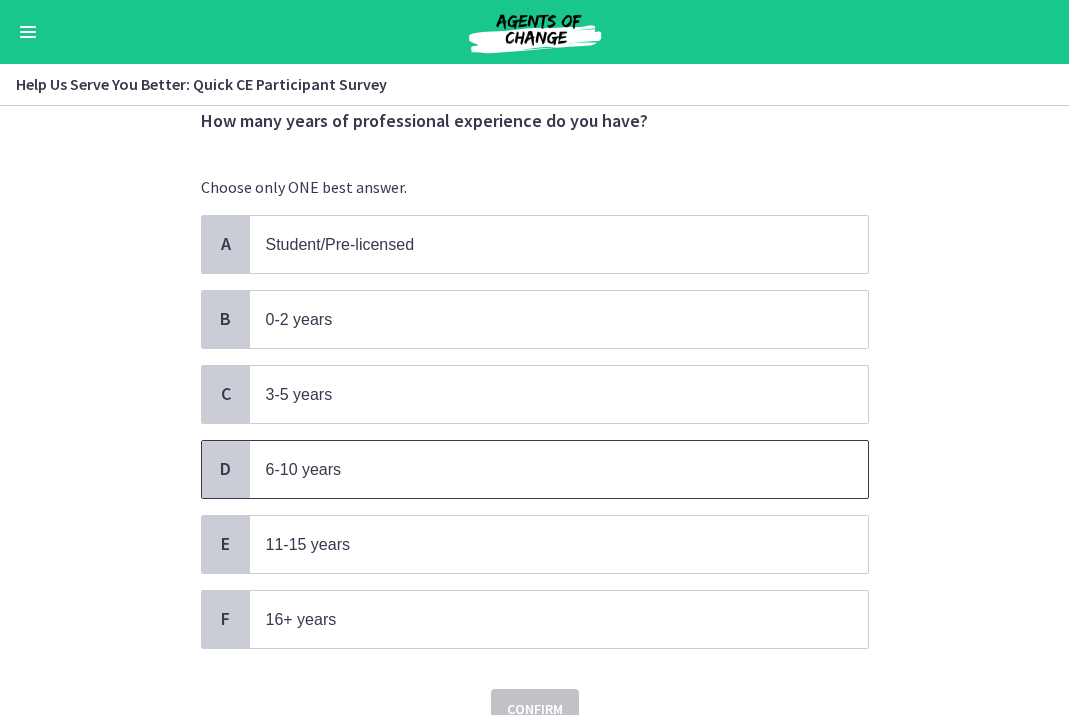 click on "6-10 years" at bounding box center (539, 469) 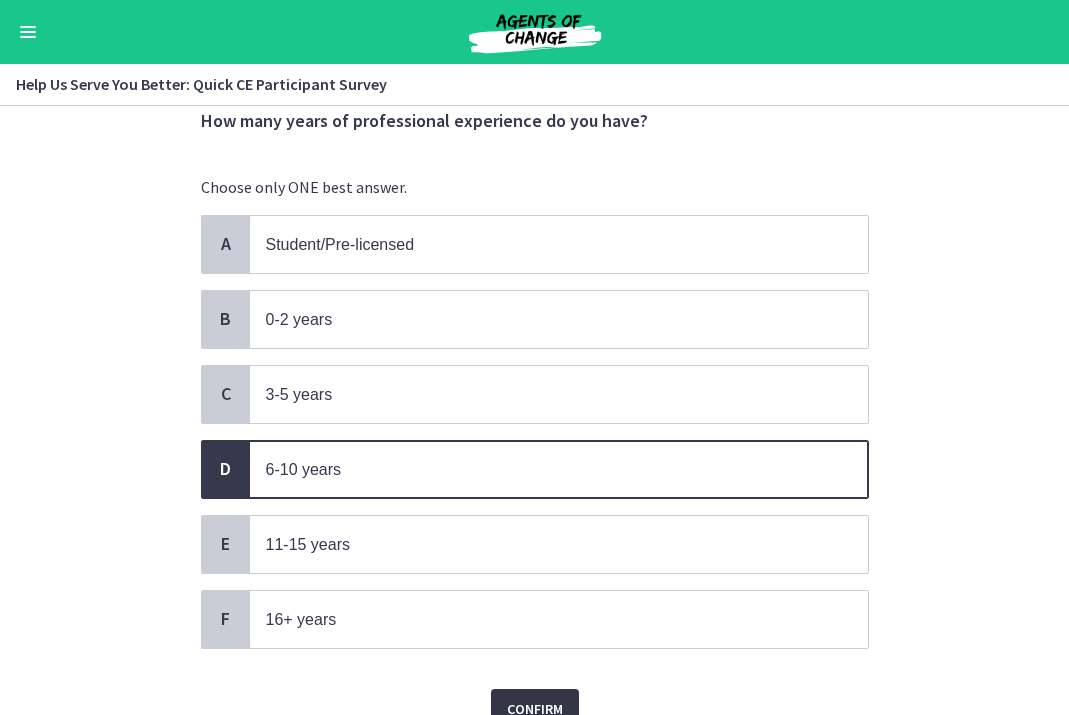 click on "Confirm" at bounding box center [535, 709] 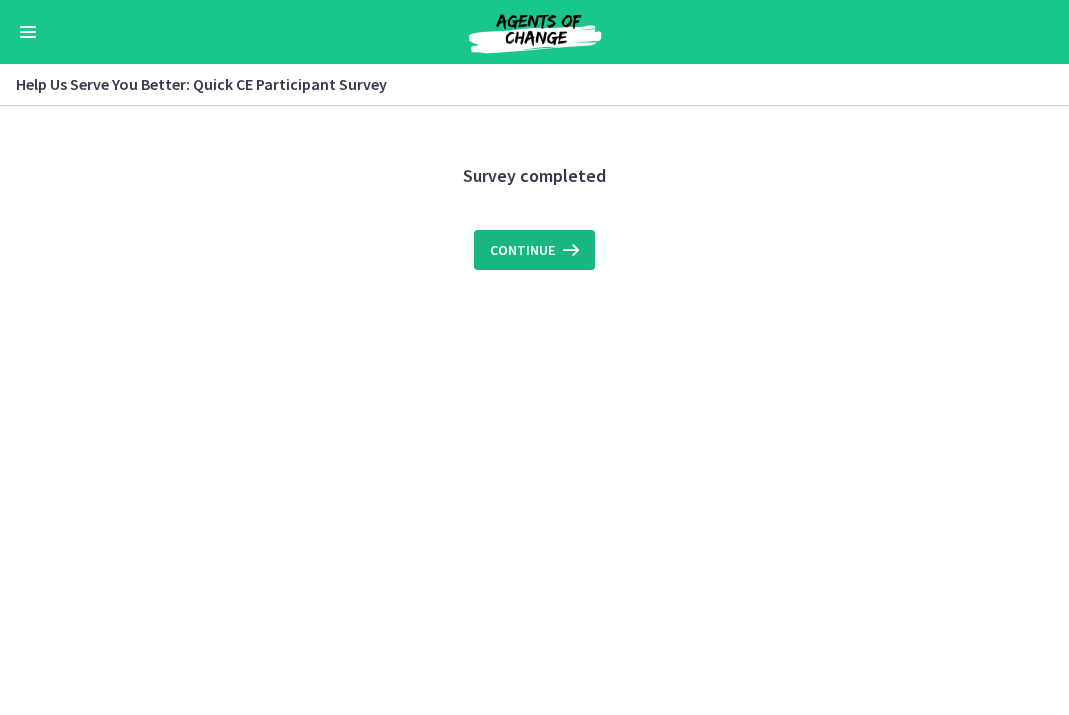 scroll, scrollTop: 0, scrollLeft: 0, axis: both 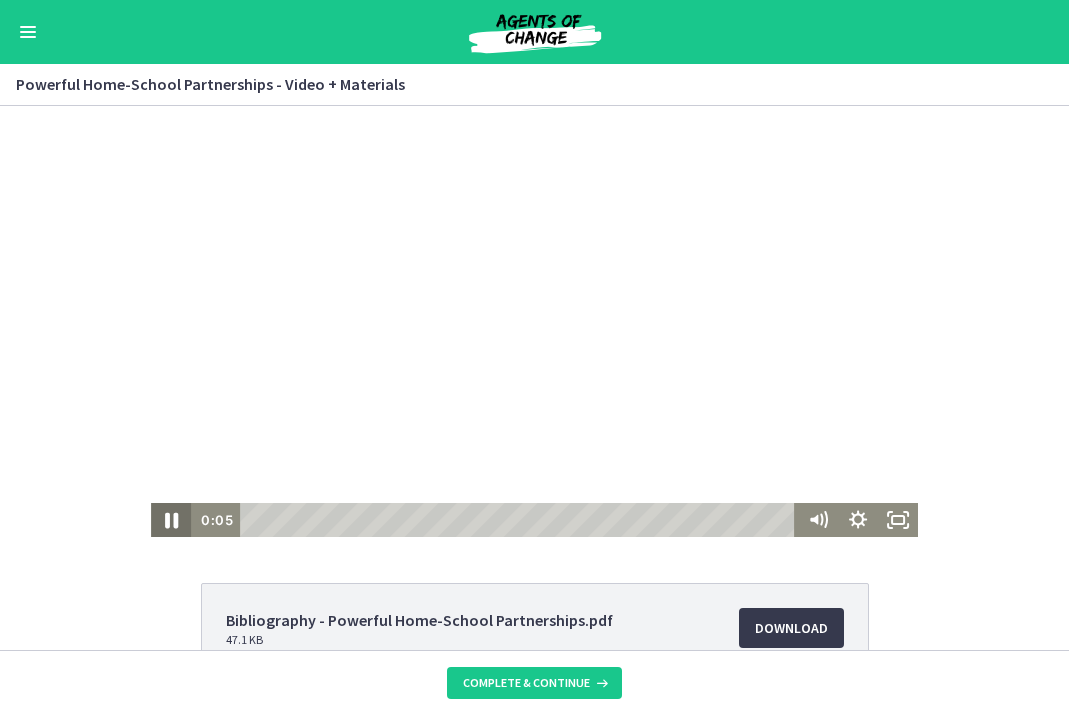 click 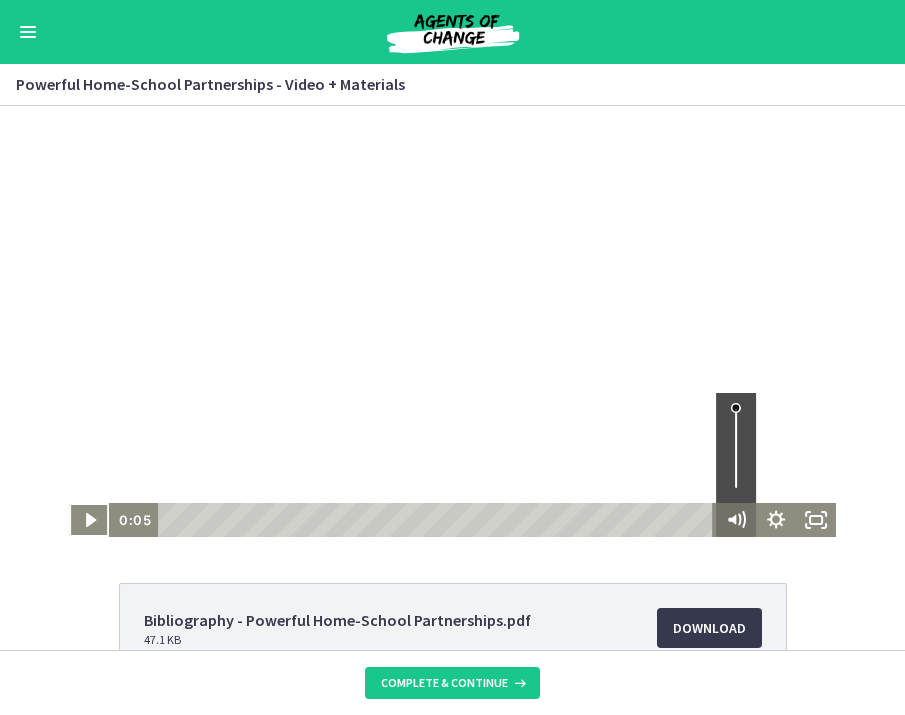 click 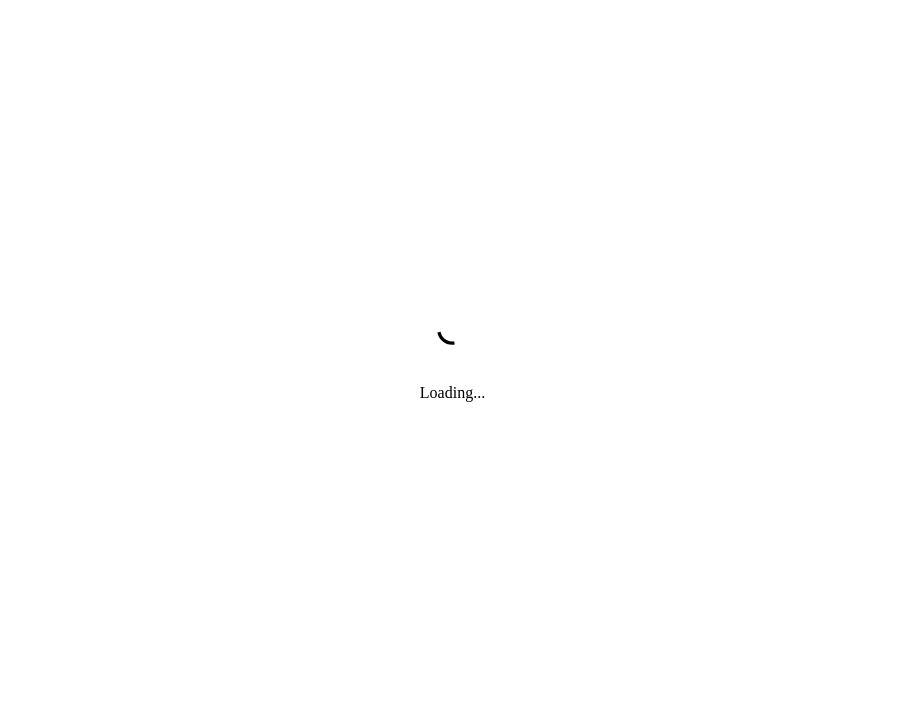 scroll, scrollTop: 0, scrollLeft: 0, axis: both 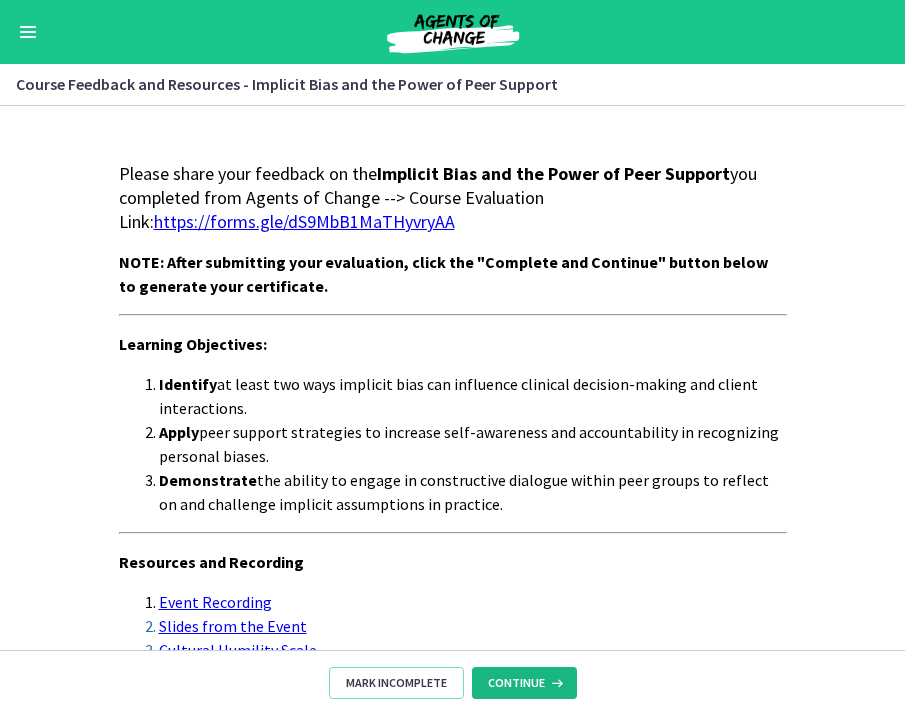 click on "Continue" at bounding box center [516, 683] 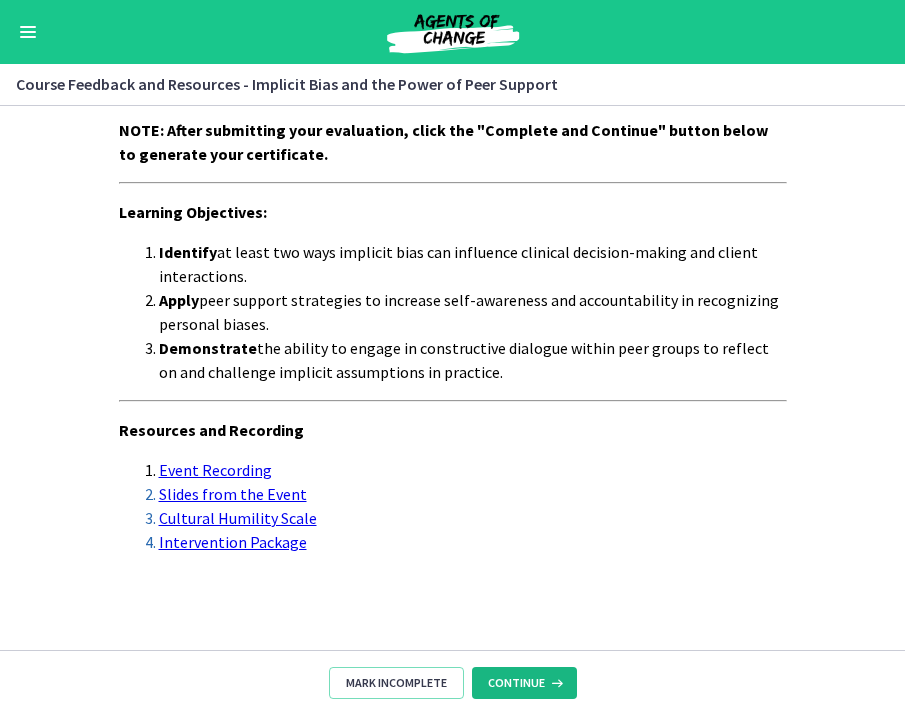 scroll, scrollTop: 132, scrollLeft: 0, axis: vertical 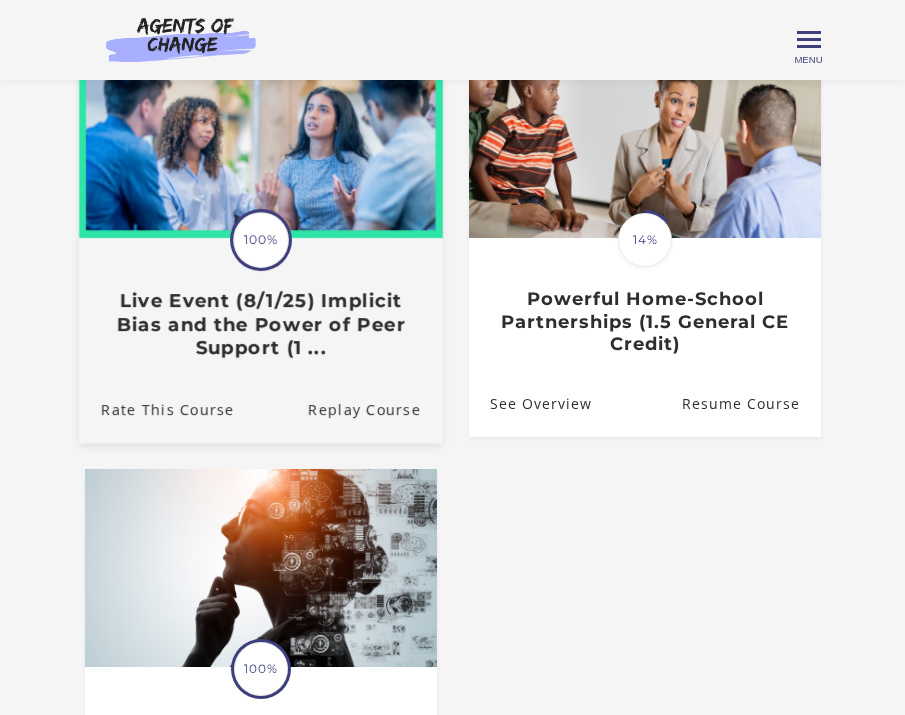 click on "Live Event (8/1/25) Implicit Bias and the Power of Peer Support (1 ..." at bounding box center (261, 325) 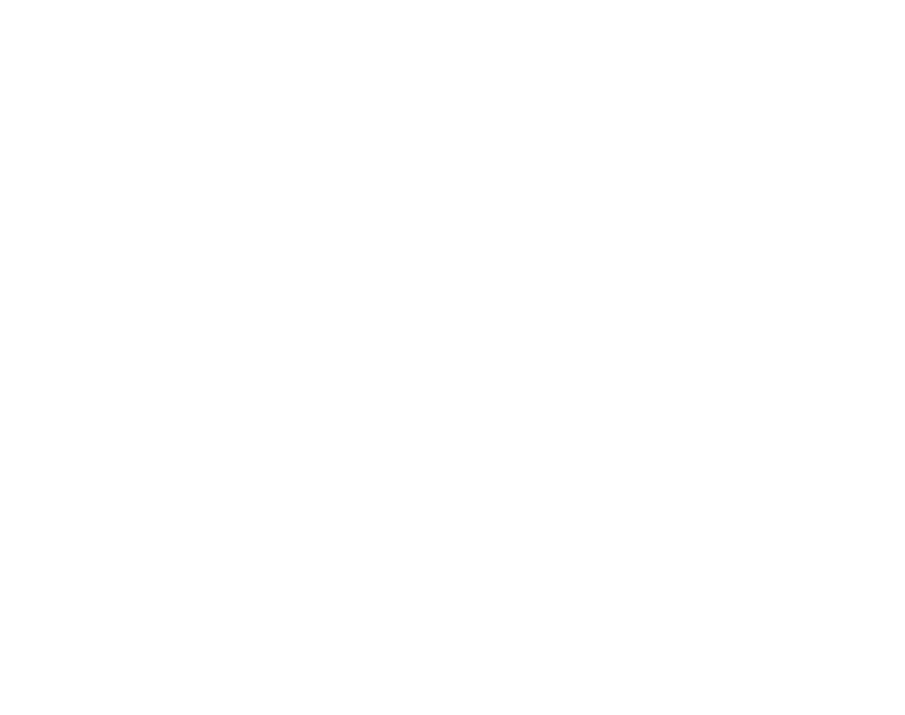 scroll, scrollTop: 0, scrollLeft: 0, axis: both 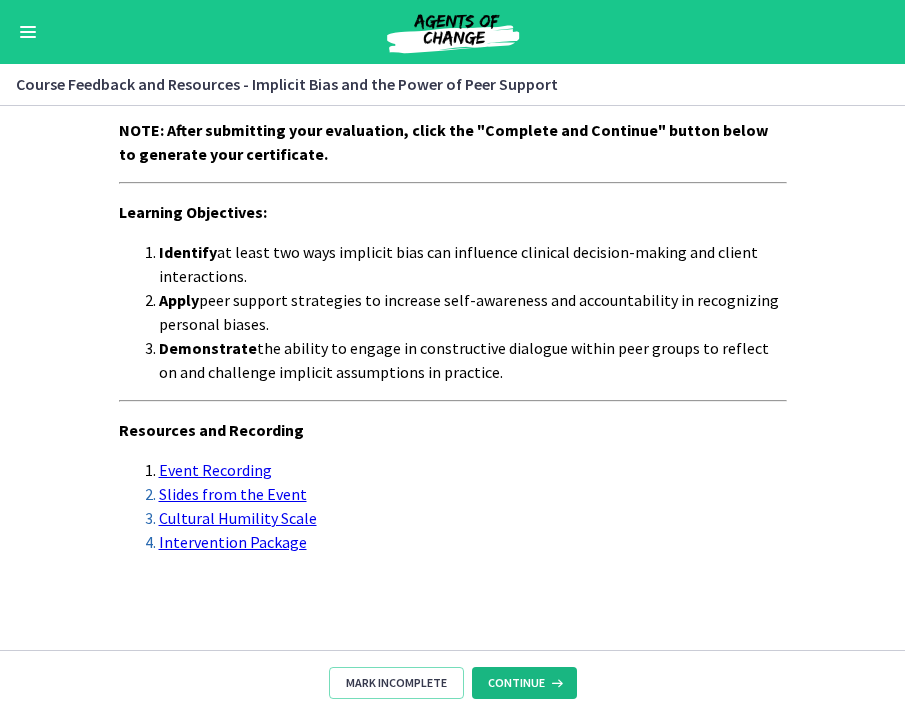 click on "Continue" at bounding box center [516, 683] 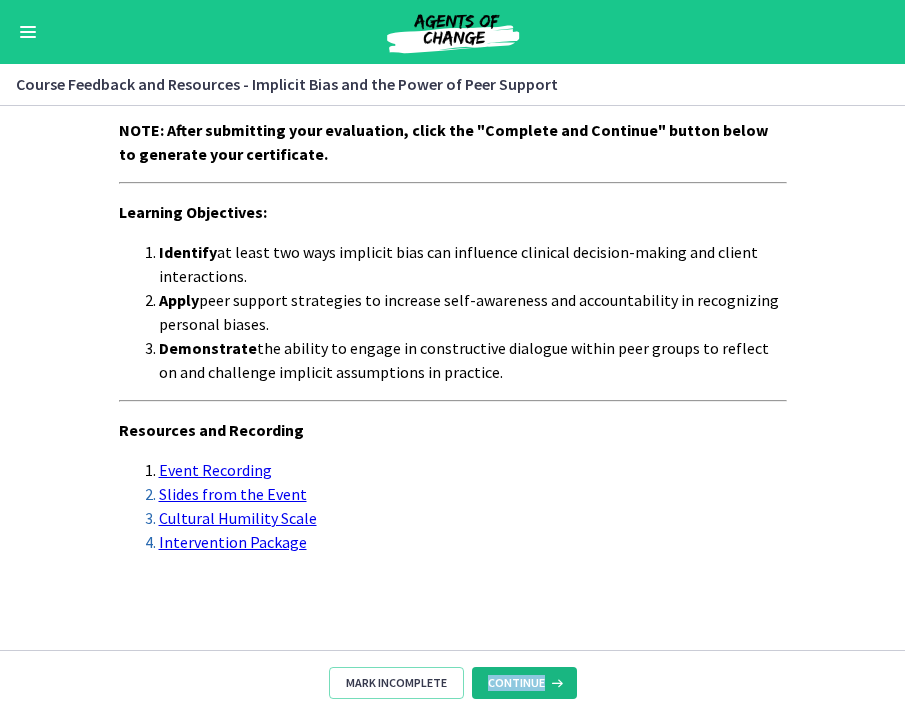 click on "Continue" at bounding box center [516, 683] 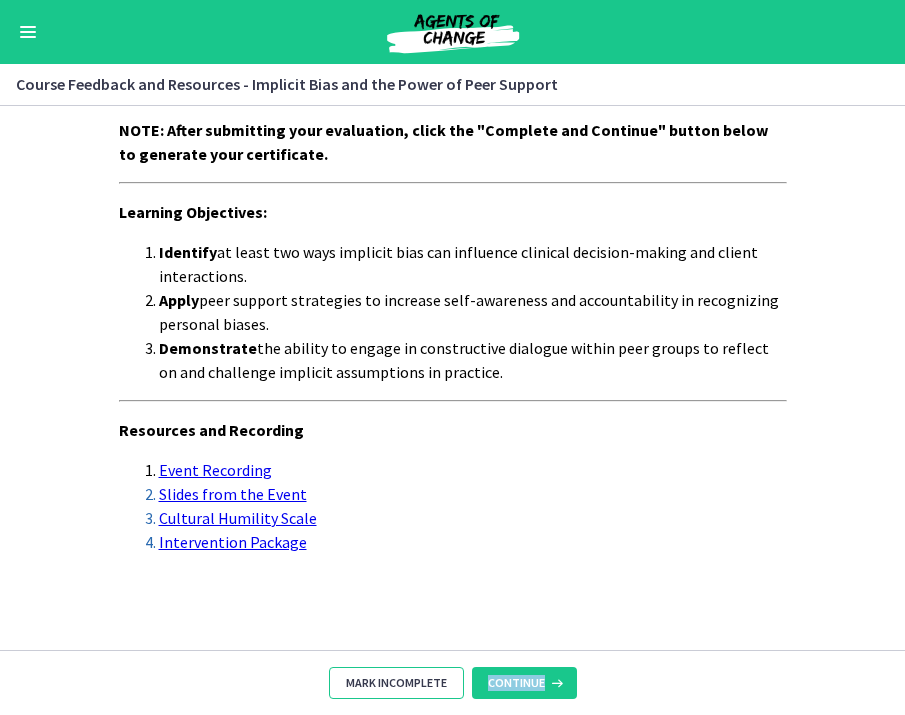 click on "Mark Incomplete" at bounding box center (396, 683) 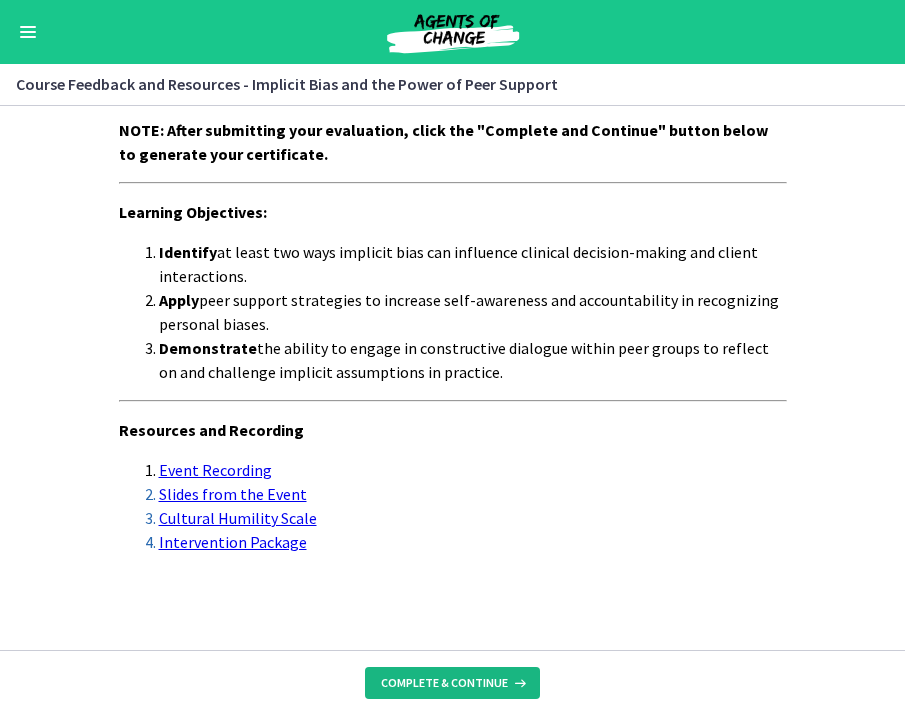 click on "Complete & continue" at bounding box center (444, 683) 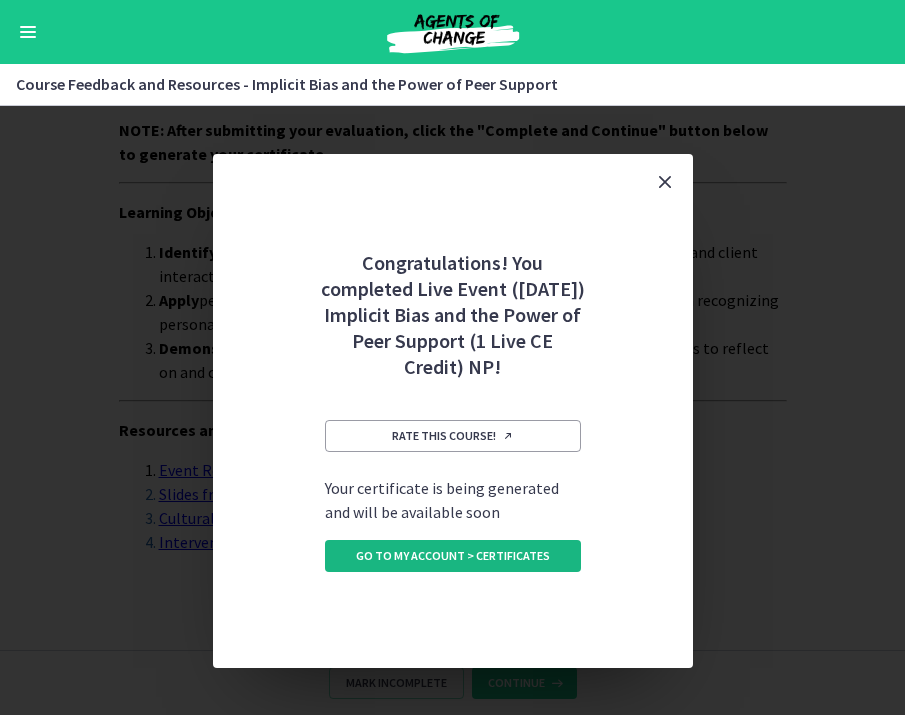 click on "Go to My Account > Certificates" at bounding box center [453, 556] 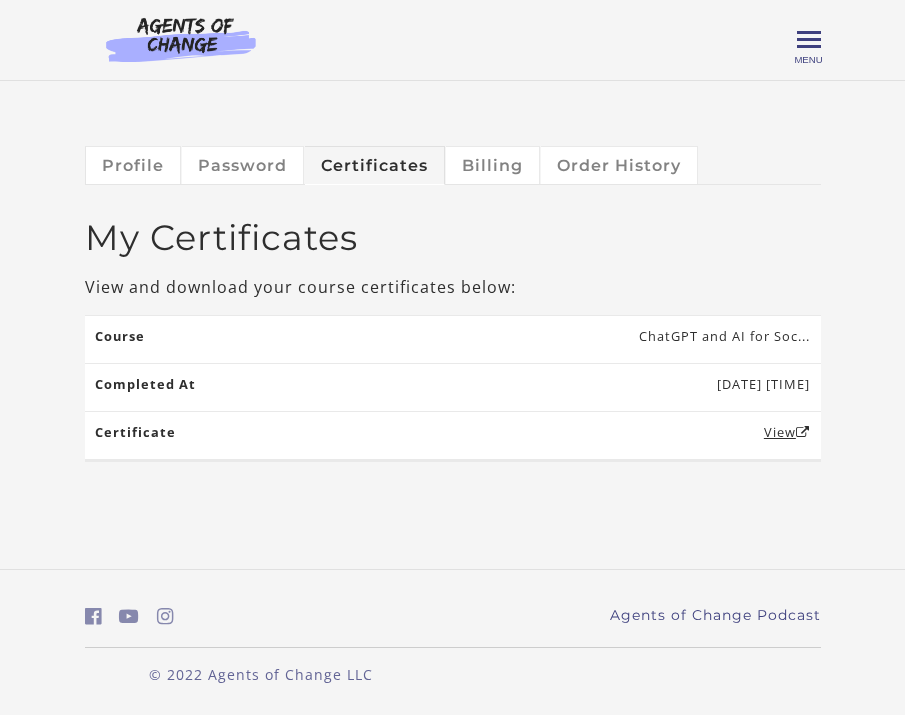 scroll, scrollTop: 0, scrollLeft: 0, axis: both 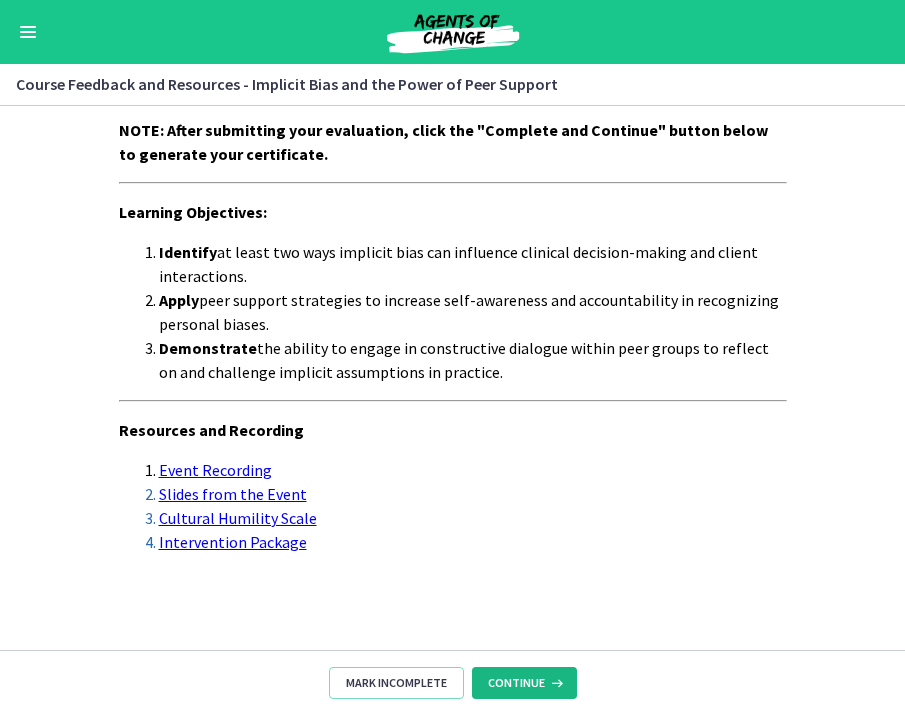 click at bounding box center [555, 683] 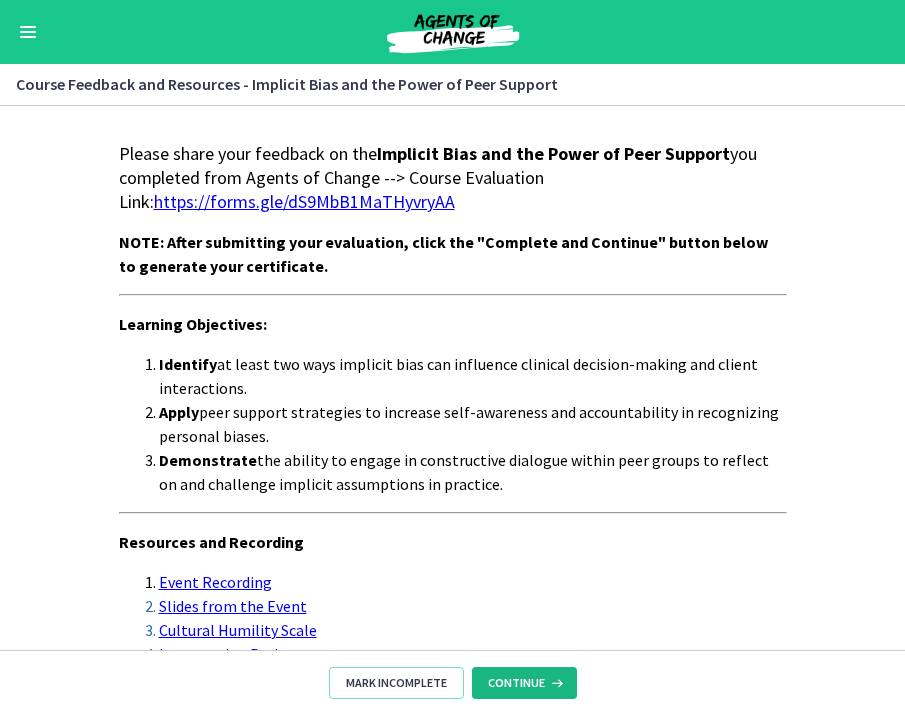 scroll, scrollTop: 0, scrollLeft: 0, axis: both 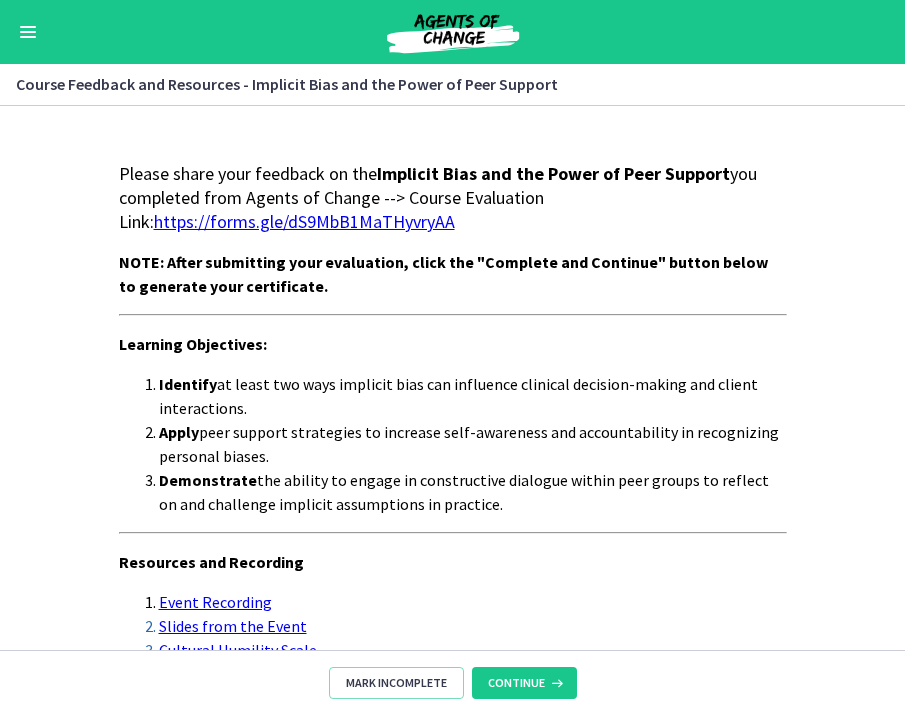 click on "Go to Dashboard" at bounding box center [452, 32] 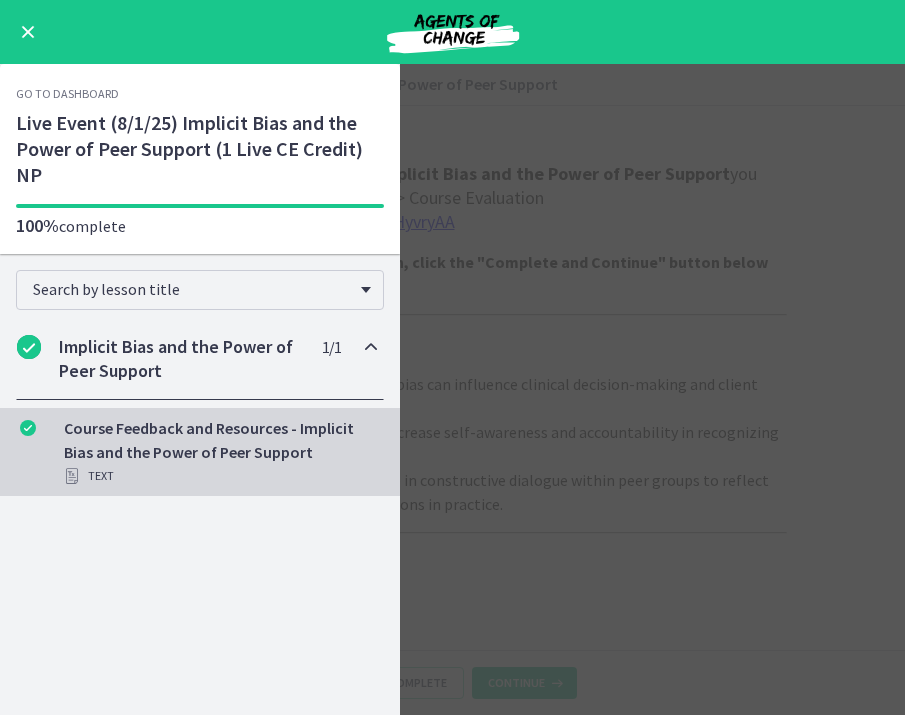click on "Course Feedback and Resources - Implicit Bias and the Power of Peer Support
Text" at bounding box center [220, 452] 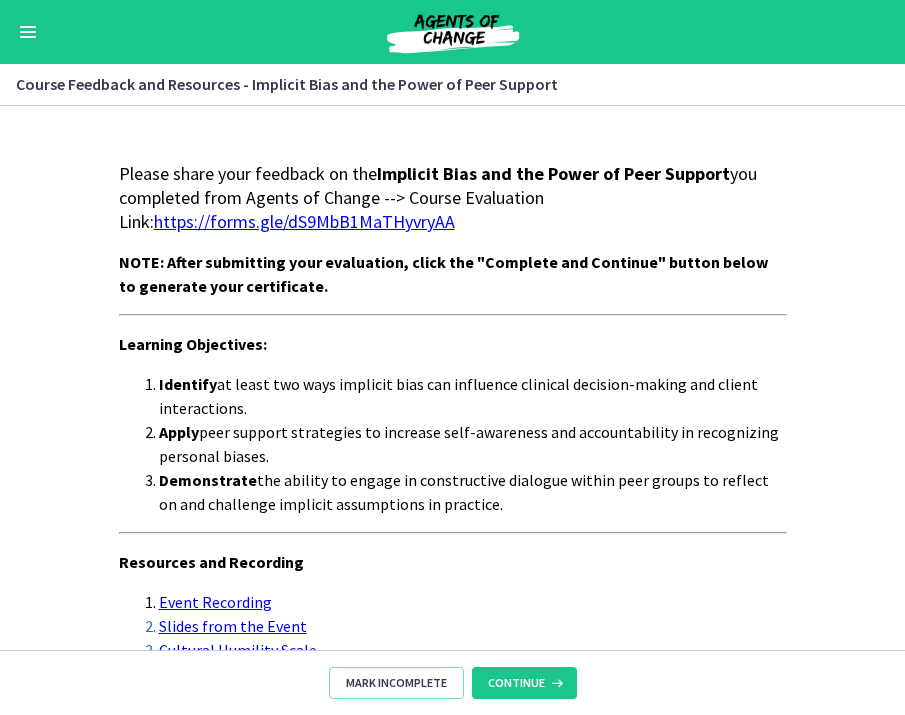 click at bounding box center [28, 37] 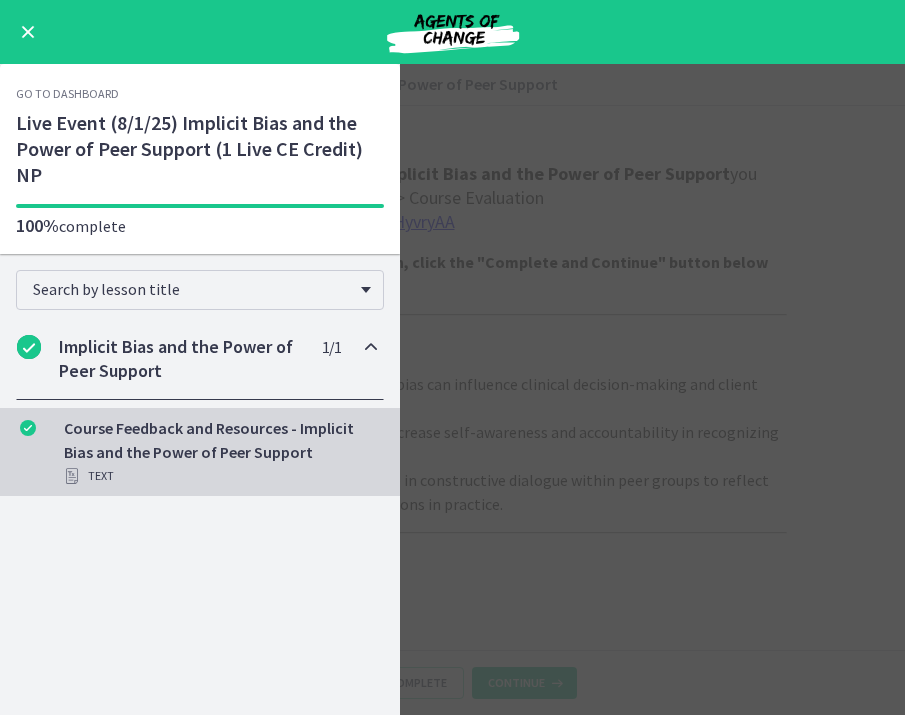 click on "Implicit Bias and the Power of Peer Support" at bounding box center (181, 359) 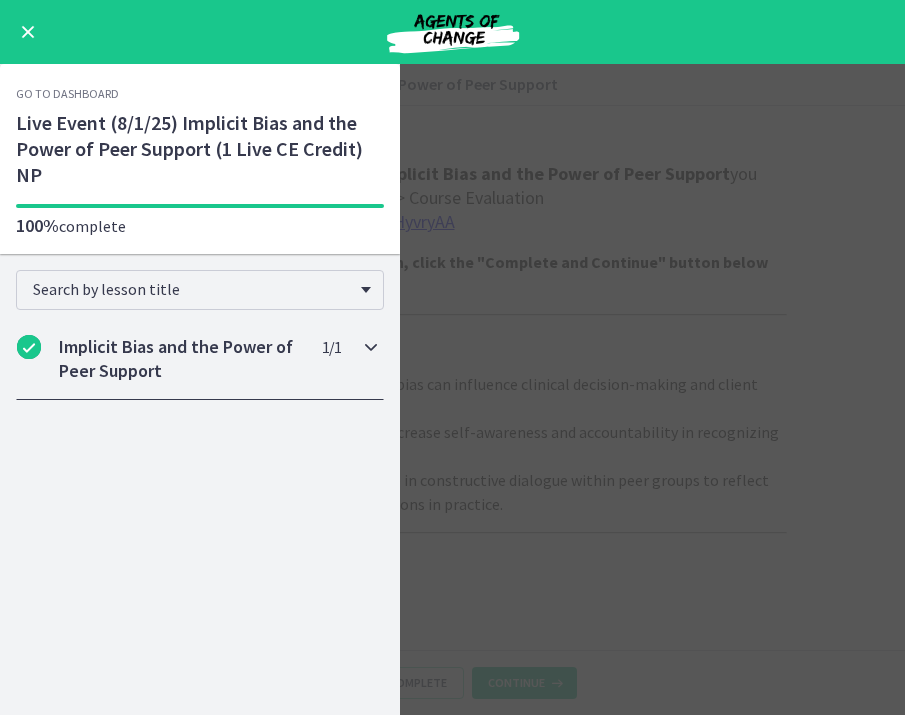 click on "Implicit Bias and the Power of Peer Support" at bounding box center (181, 359) 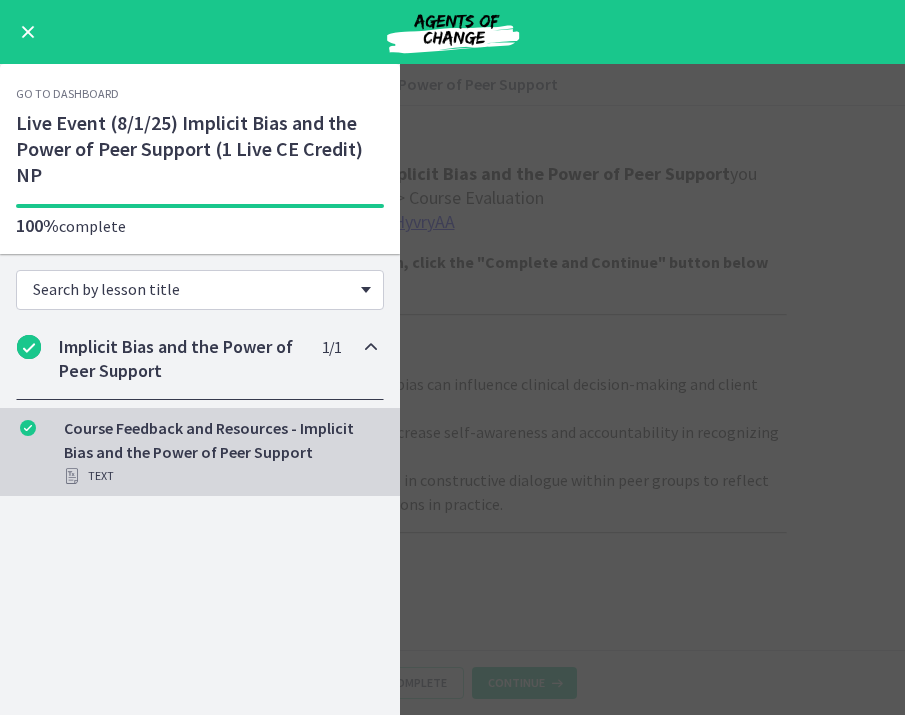 click on "Search by lesson title" at bounding box center [200, 290] 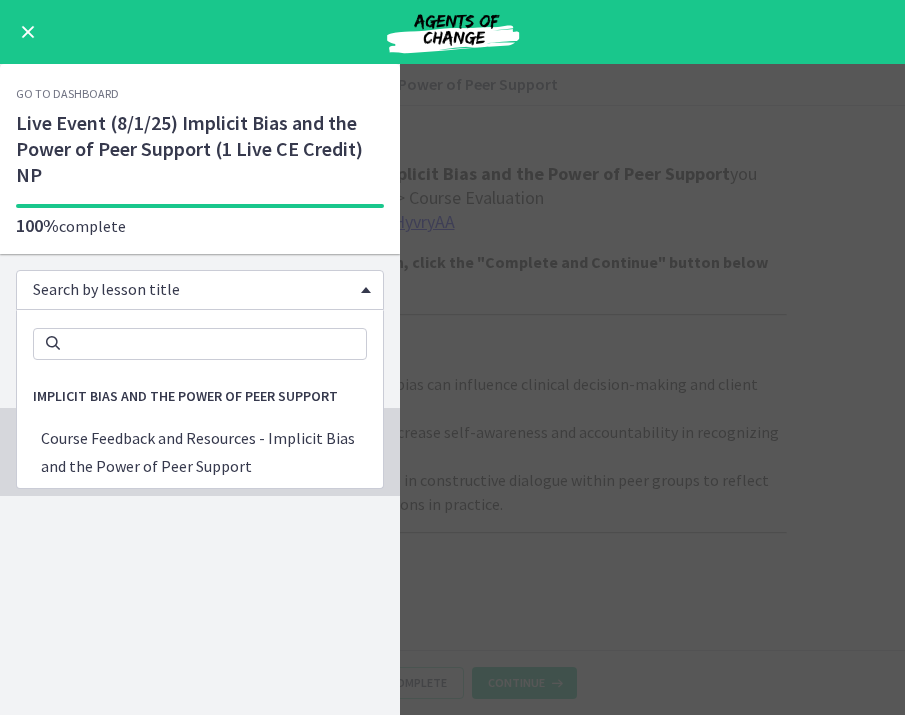 click on "Search by lesson title" at bounding box center [200, 290] 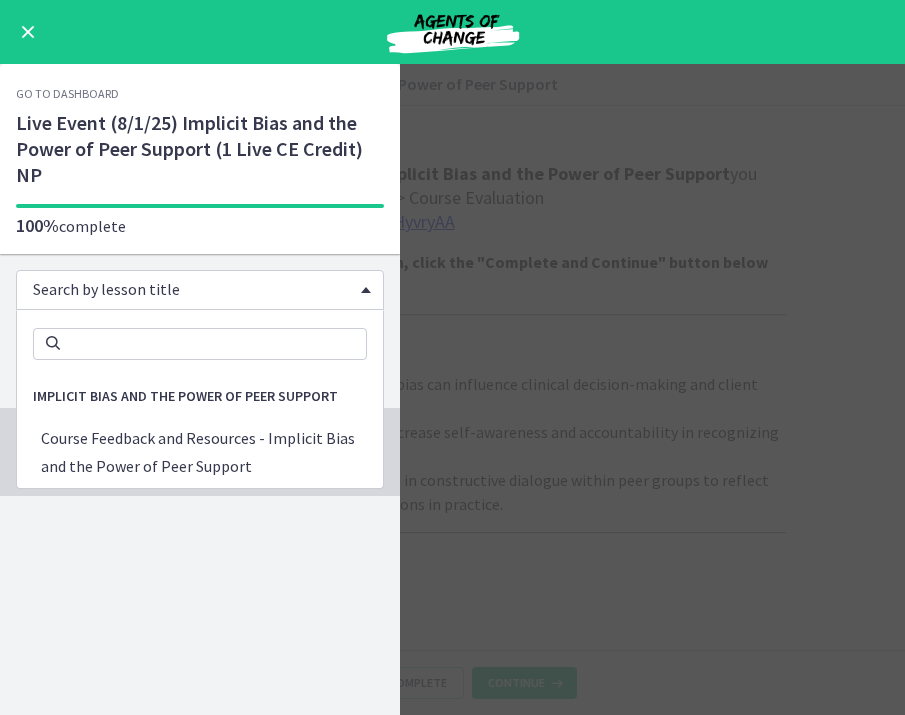 click on "Search by lesson title" at bounding box center (200, 290) 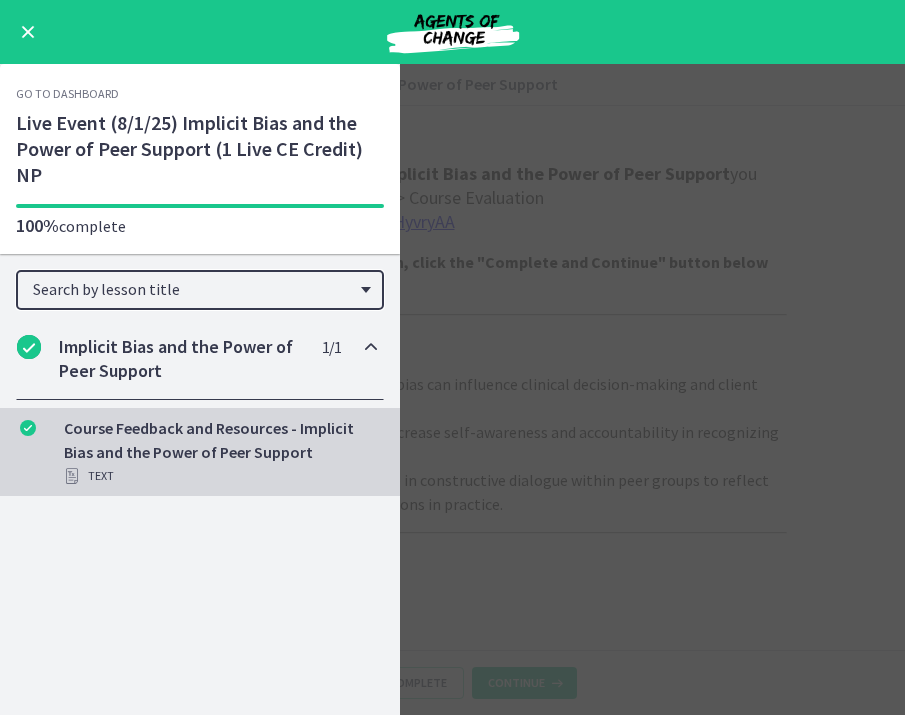 click on "Go to Dashboard
Go to Dashboard
Live Event (8/1/25) Implicit Bias and the Power of Peer Support (1 Live CE Credit) NP
100%  complete
Search by lesson title
Implicit Bias and the Power of Peer Support
1  /  1
Completed
Course Feedback and Resources - Implicit Bias and the Power of Peer Support
Text" at bounding box center [200, 389] 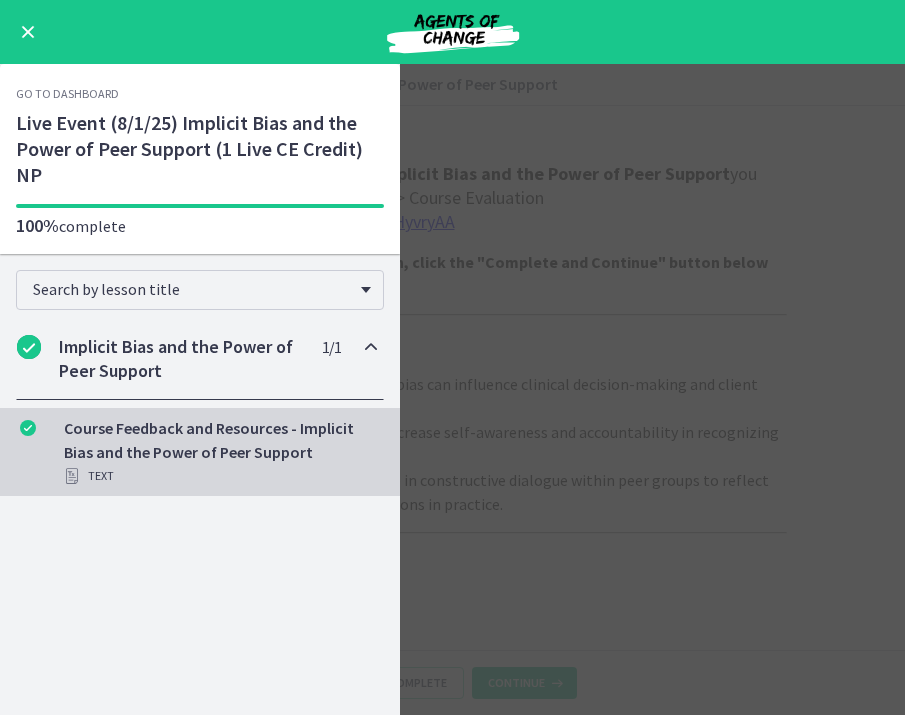 click on "Course Feedback and Resources - Implicit Bias and the Power of Peer Support
Text" at bounding box center (220, 452) 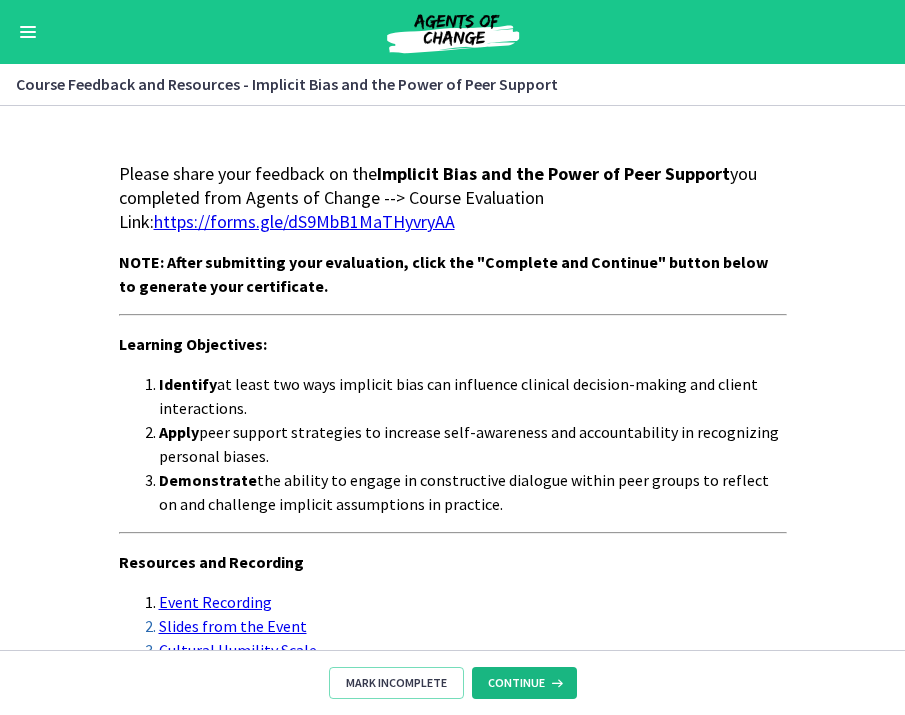 click on "Continue" at bounding box center (516, 683) 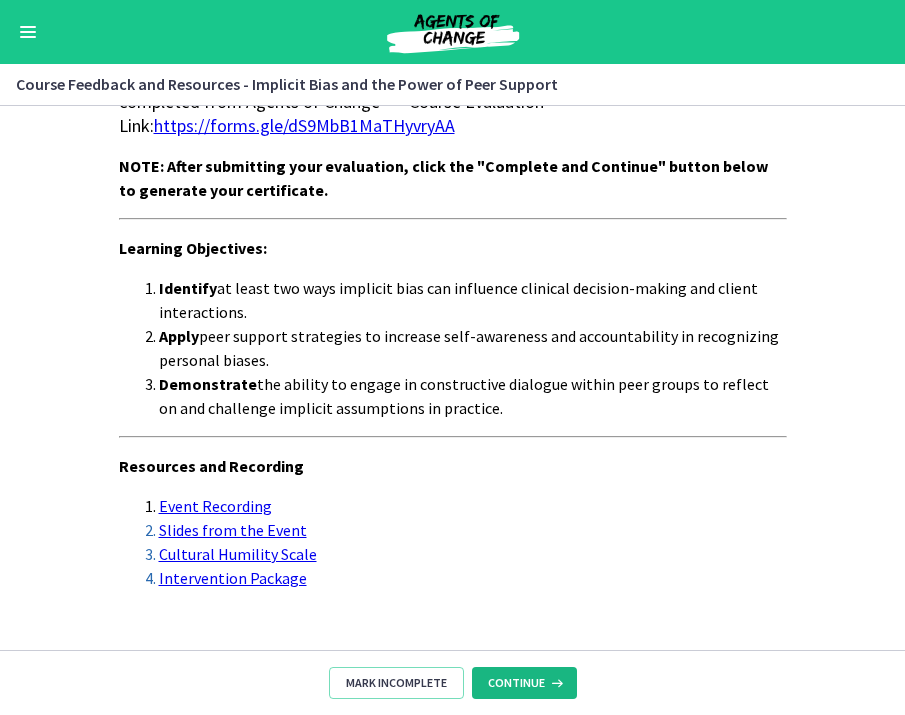 scroll, scrollTop: 125, scrollLeft: 0, axis: vertical 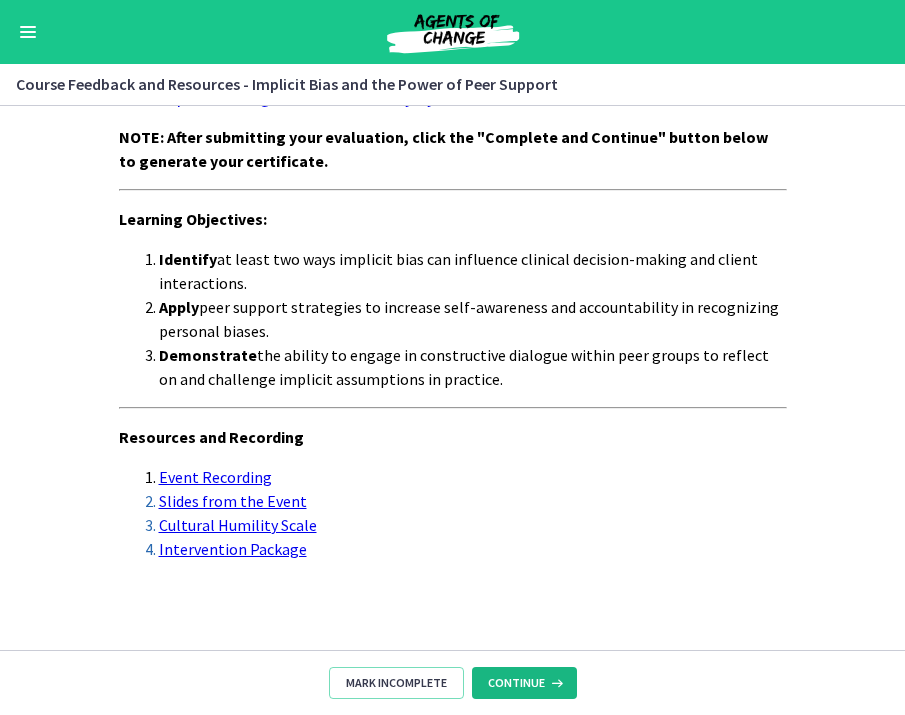 click on "Continue" at bounding box center [516, 683] 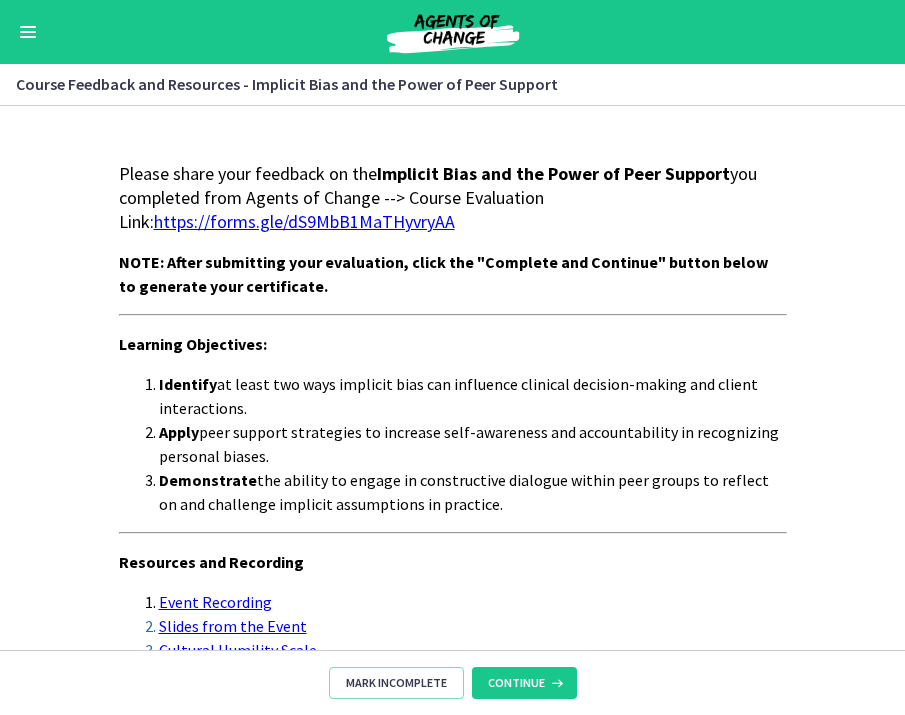 click at bounding box center (28, 27) 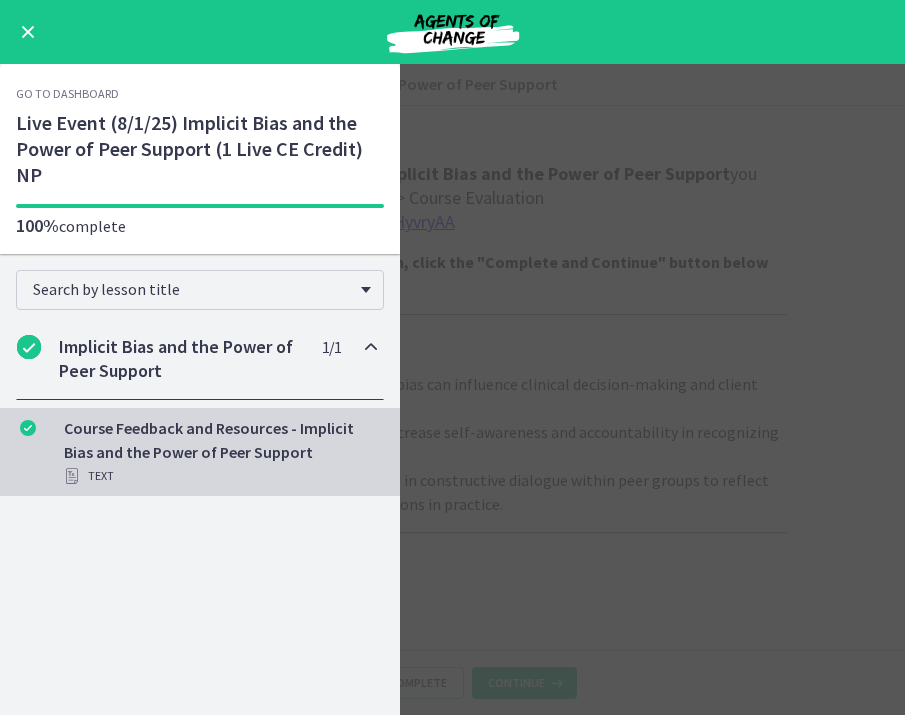 click on "Course Feedback and Resources - Implicit Bias and the Power of Peer Support
Enable fullscreen
Please share your feedback on the  Implicit Bias and the Power of Peer Support  you completed from Agents of Change --> Course Evaluation Link:  https://forms.gle/dS9MbB1MaTHyvryAA NOTE: After submitting your evaluation, click the "Complete and Continue" button below to generate your certificate. Learning Objectives: Identify  at least two ways implicit bias can influence clinical decision-making and client interactions. Apply  peer support strategies to increase self-awareness and accountability in recognizing personal biases. Demonstrate  the ability to engage in constructive dialogue within peer groups to reflect on and challenge implicit assumptions in practice. Resources and Recording" at bounding box center [452, 389] 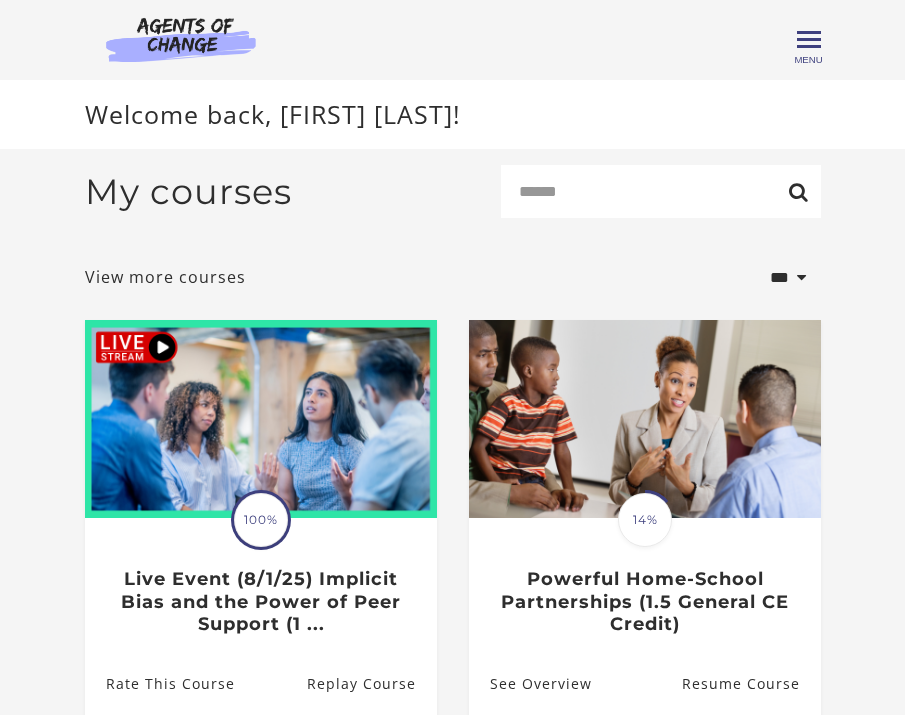 scroll, scrollTop: 0, scrollLeft: 0, axis: both 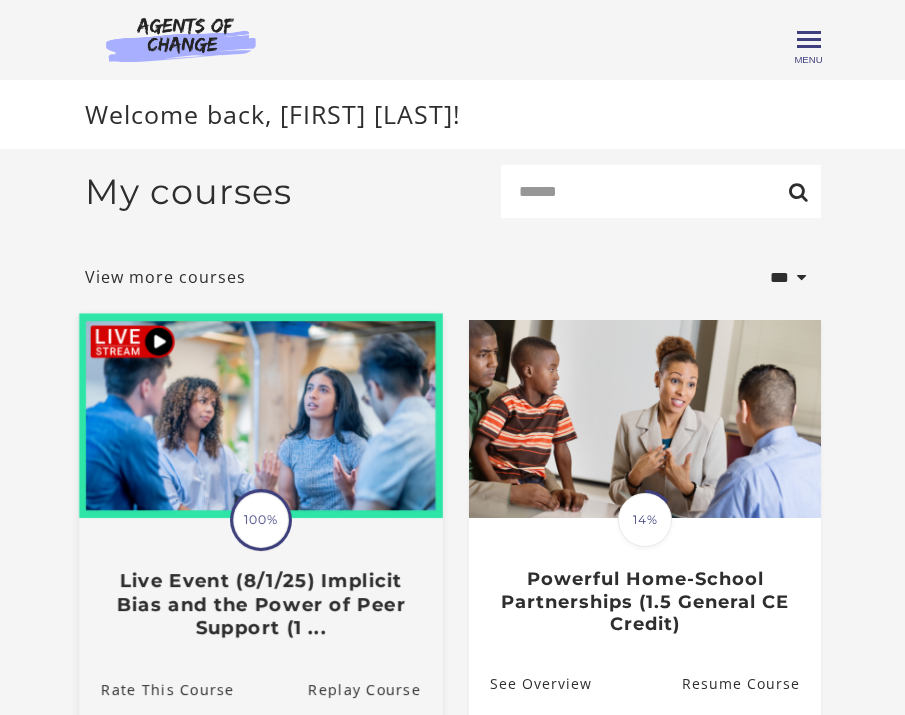 click at bounding box center (261, 415) 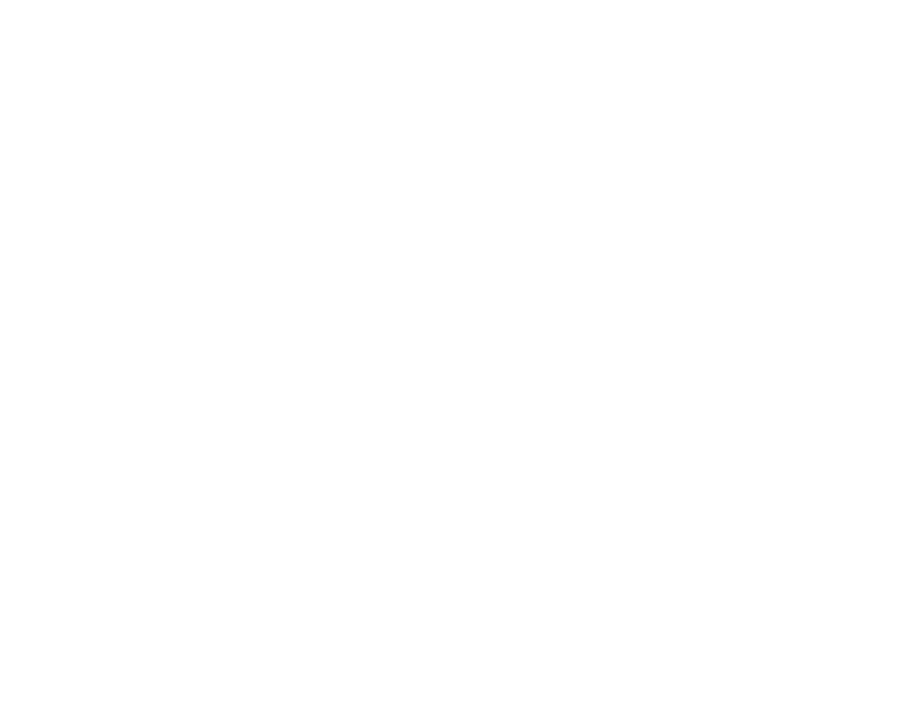 scroll, scrollTop: 0, scrollLeft: 0, axis: both 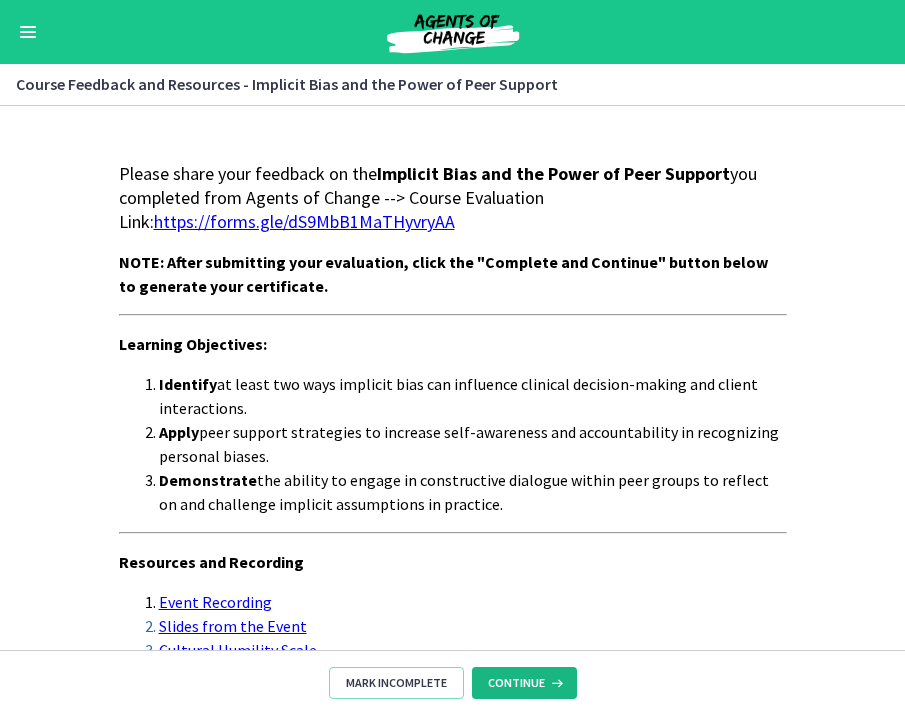 click at bounding box center [555, 683] 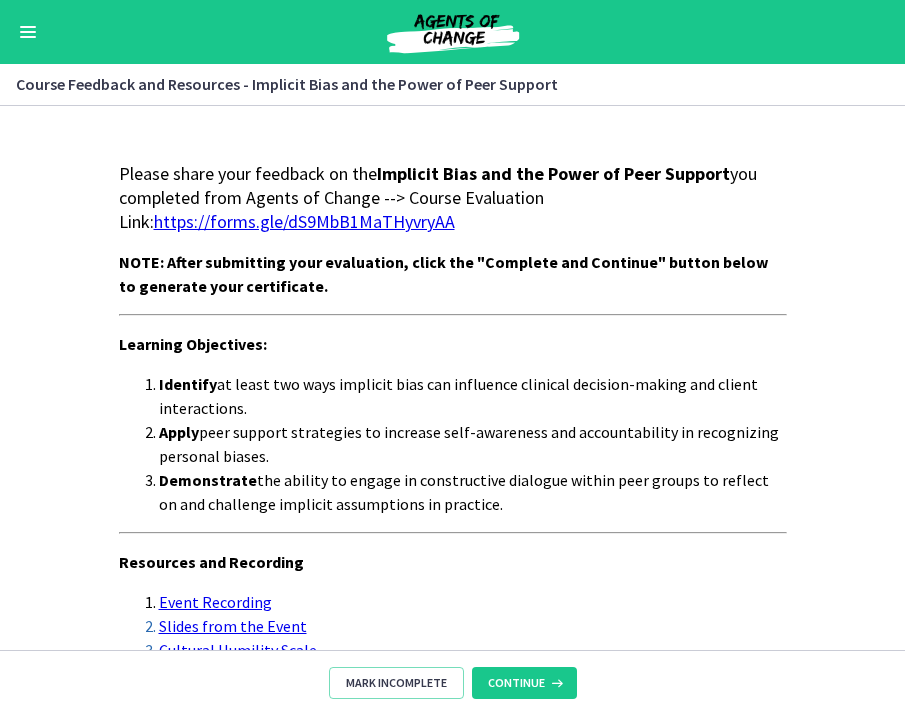 click on "https://forms.gle/dS9MbB1MaTHyvryAA" at bounding box center (304, 221) 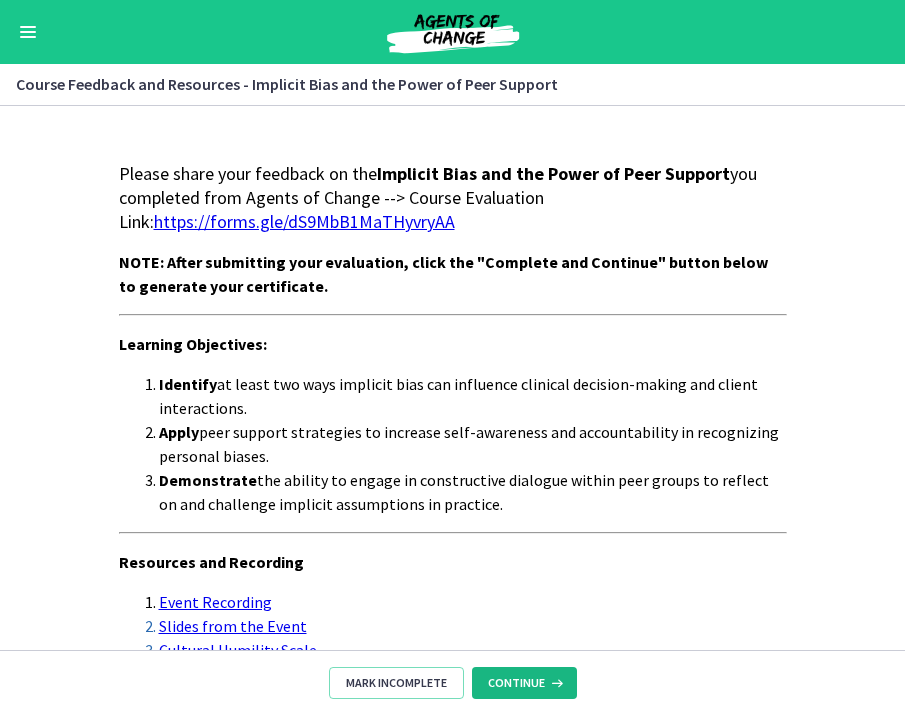click on "Continue" at bounding box center (524, 683) 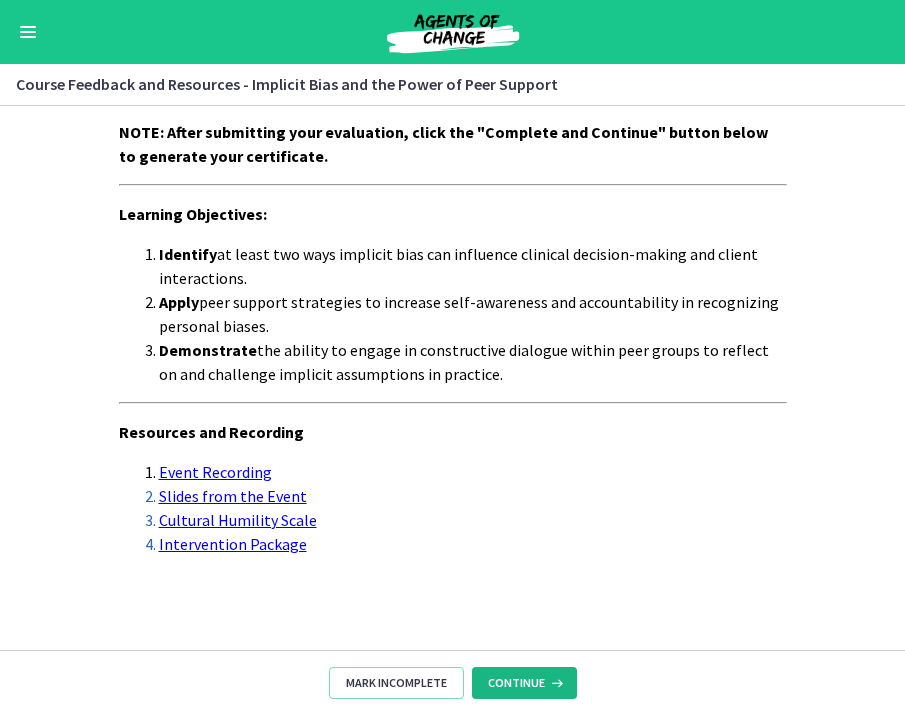 scroll, scrollTop: 133, scrollLeft: 0, axis: vertical 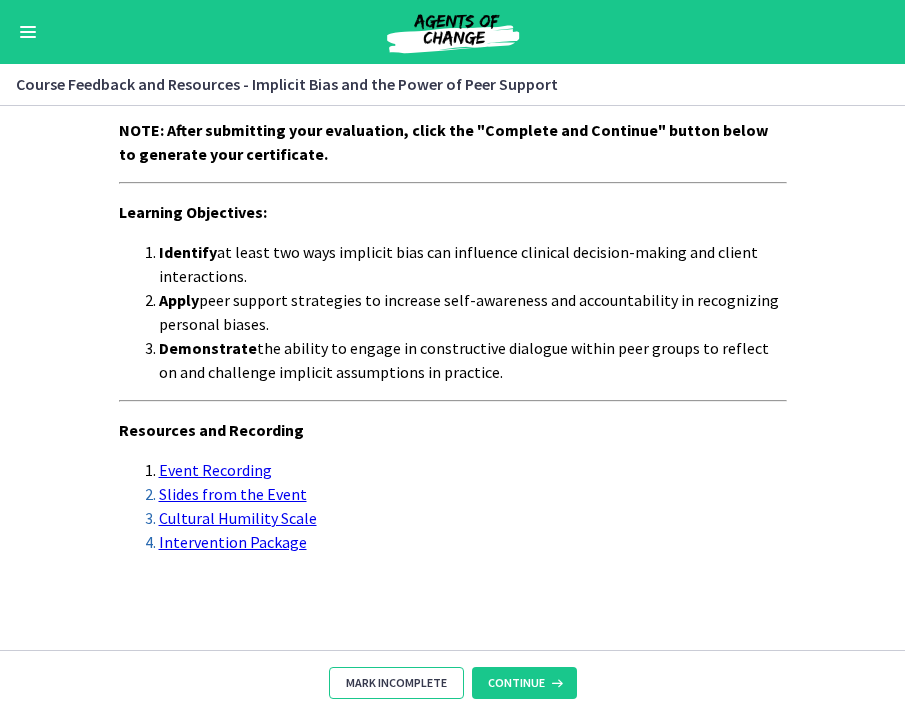 click on "Mark Incomplete" at bounding box center (396, 683) 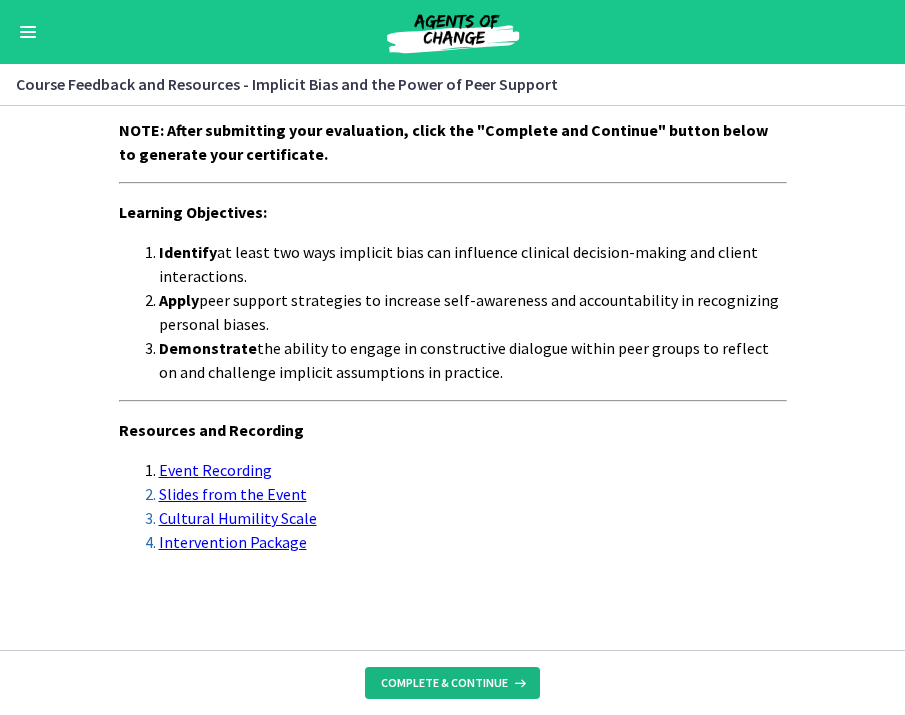click on "Complete & continue" at bounding box center (444, 683) 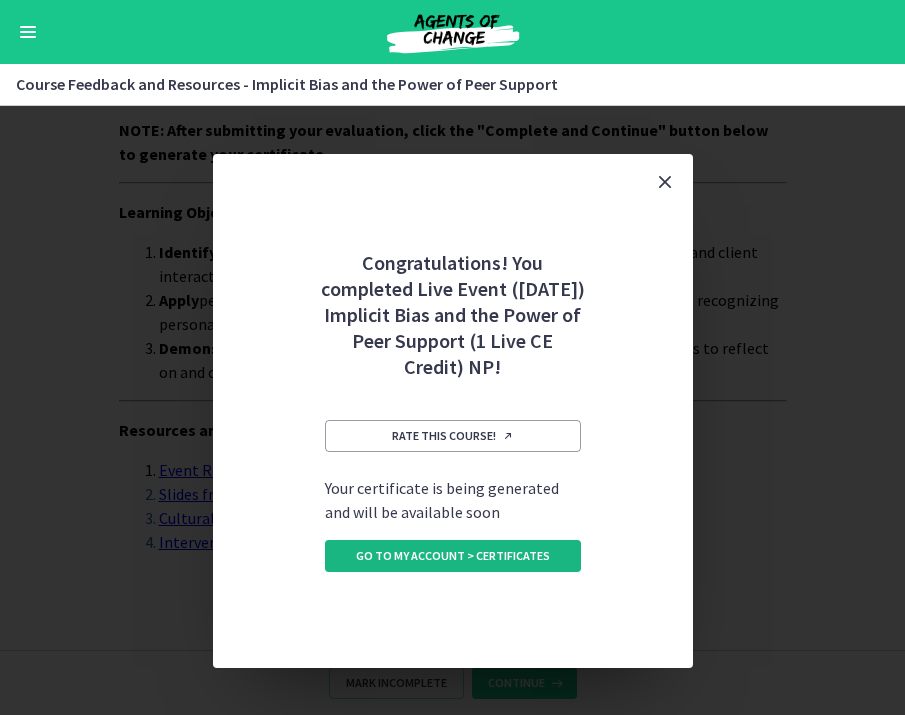 click on "Go to My Account > Certificates" at bounding box center [453, 556] 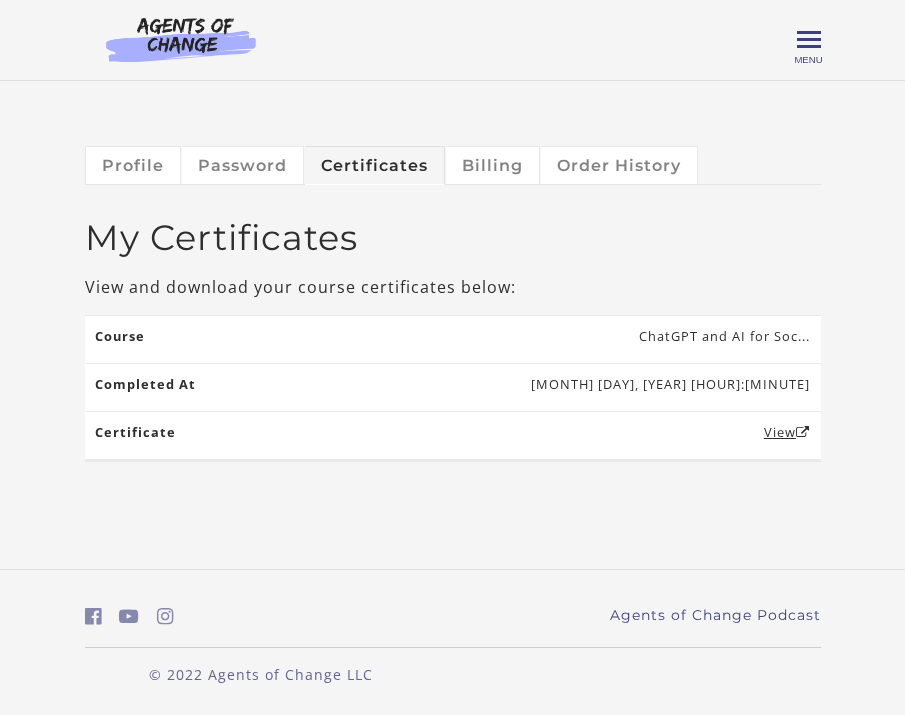 scroll, scrollTop: 0, scrollLeft: 0, axis: both 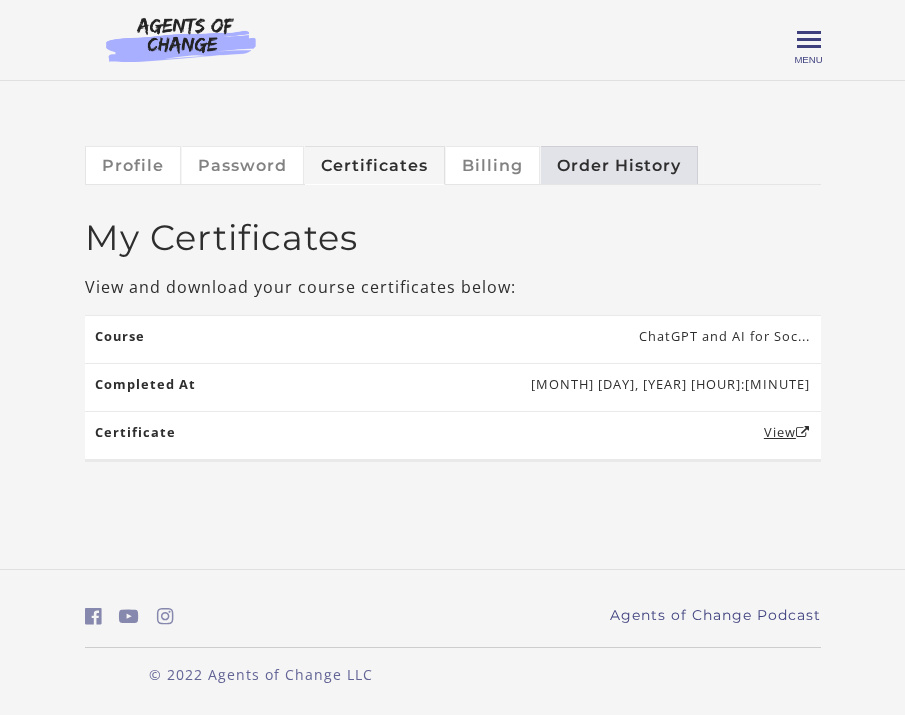 click on "Order History" at bounding box center (619, 165) 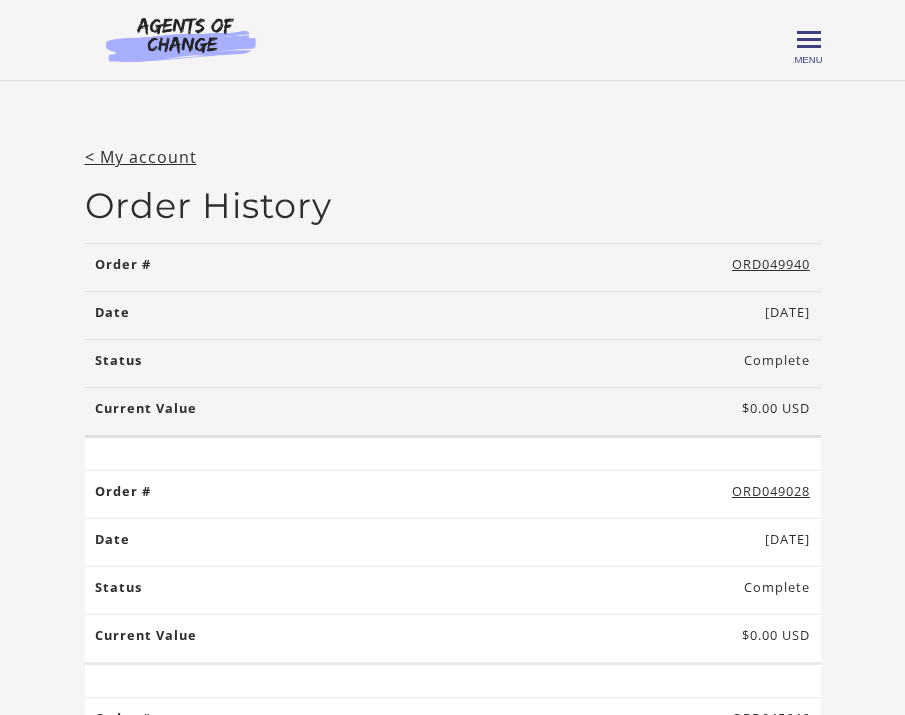 scroll, scrollTop: 0, scrollLeft: 0, axis: both 